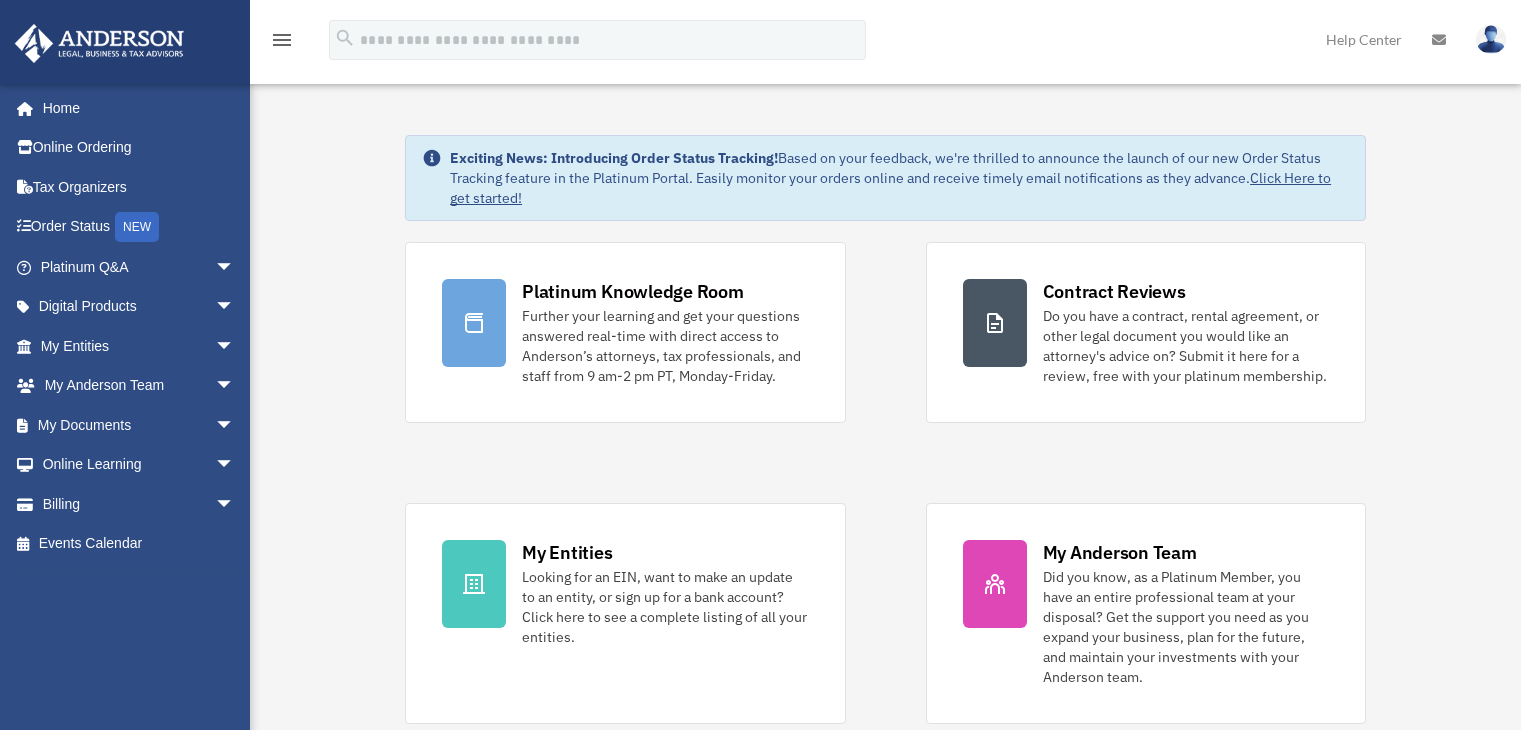 scroll, scrollTop: 0, scrollLeft: 0, axis: both 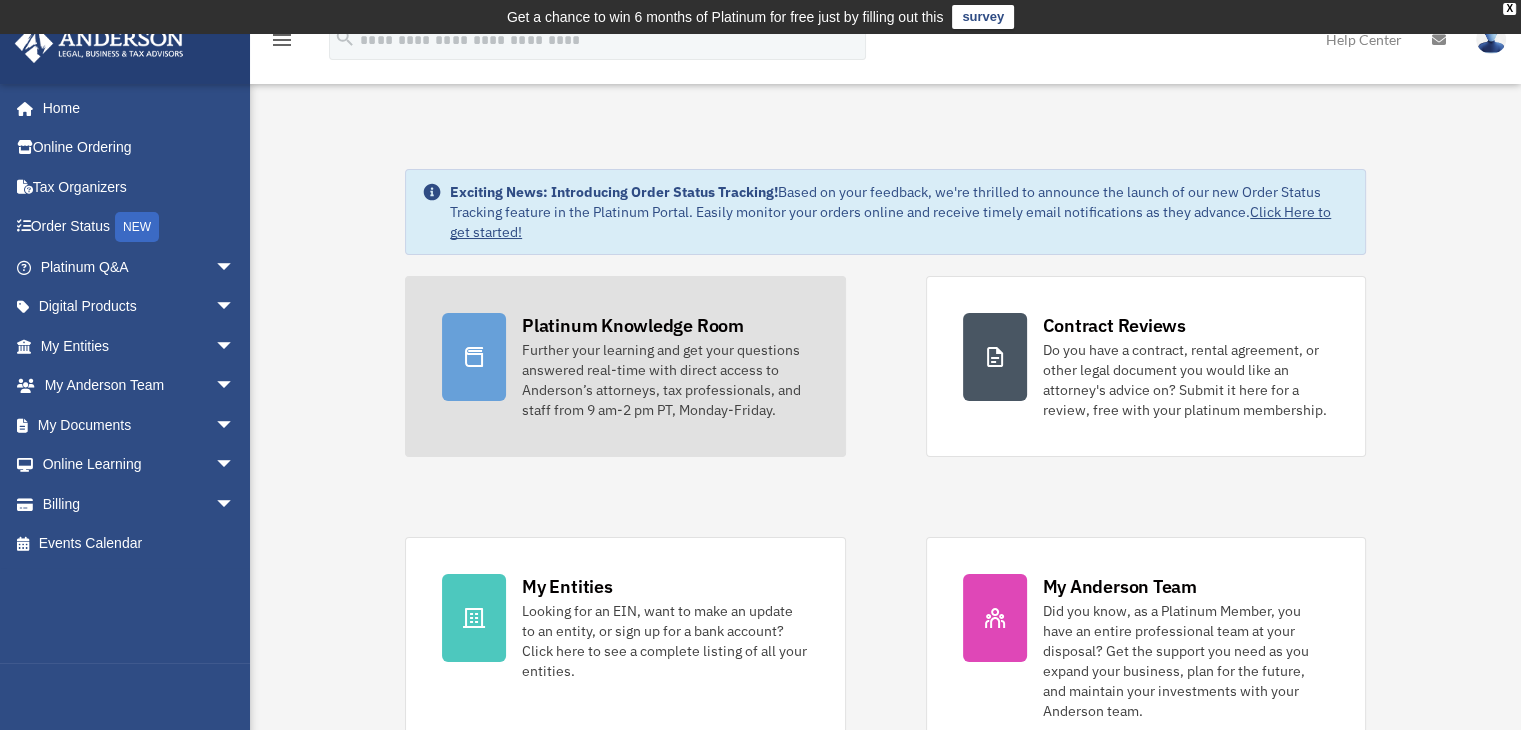 click on "Further your learning and get your questions answered real-time with direct access to Anderson’s attorneys, tax professionals, and staff from 9 am-2 pm PT, Monday-Friday." at bounding box center (665, 380) 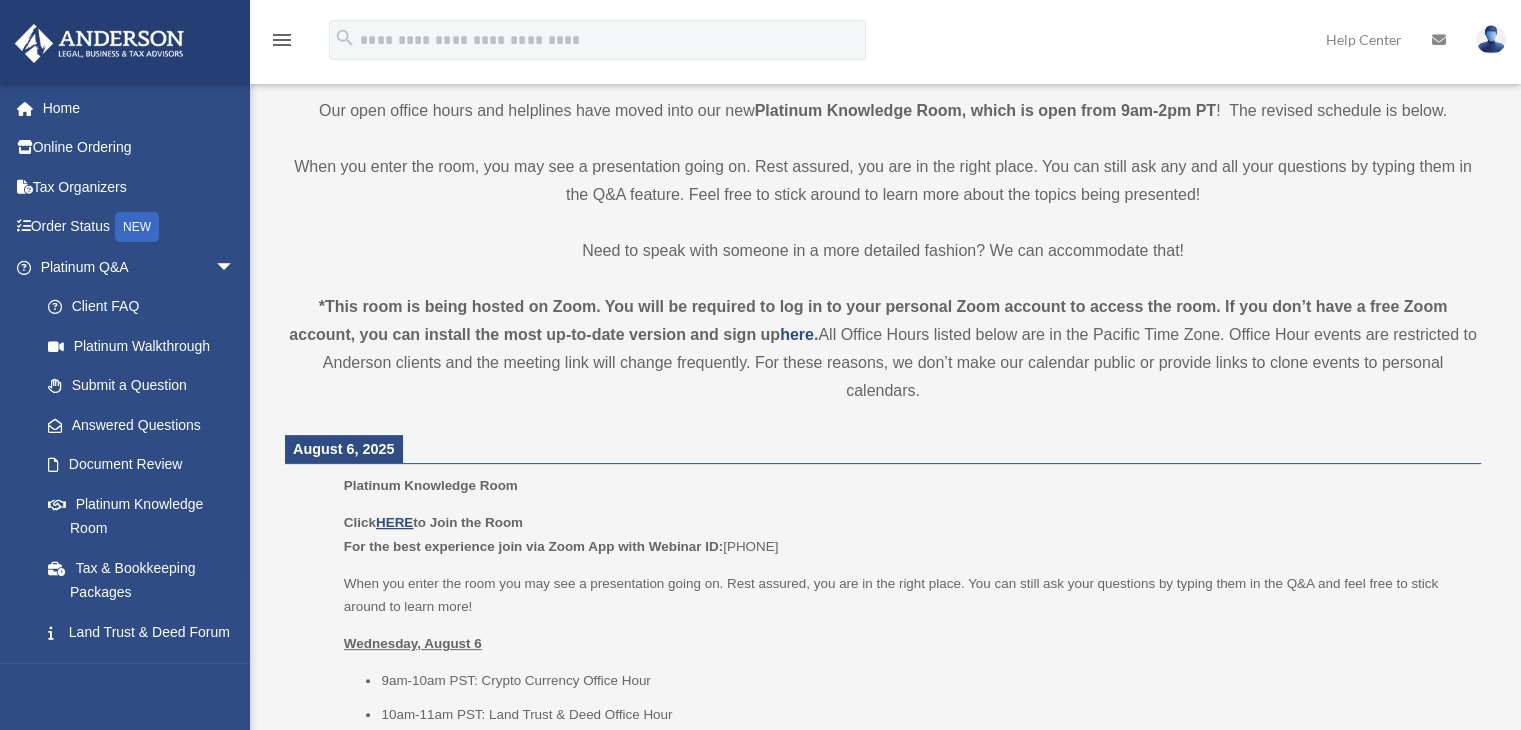scroll, scrollTop: 600, scrollLeft: 0, axis: vertical 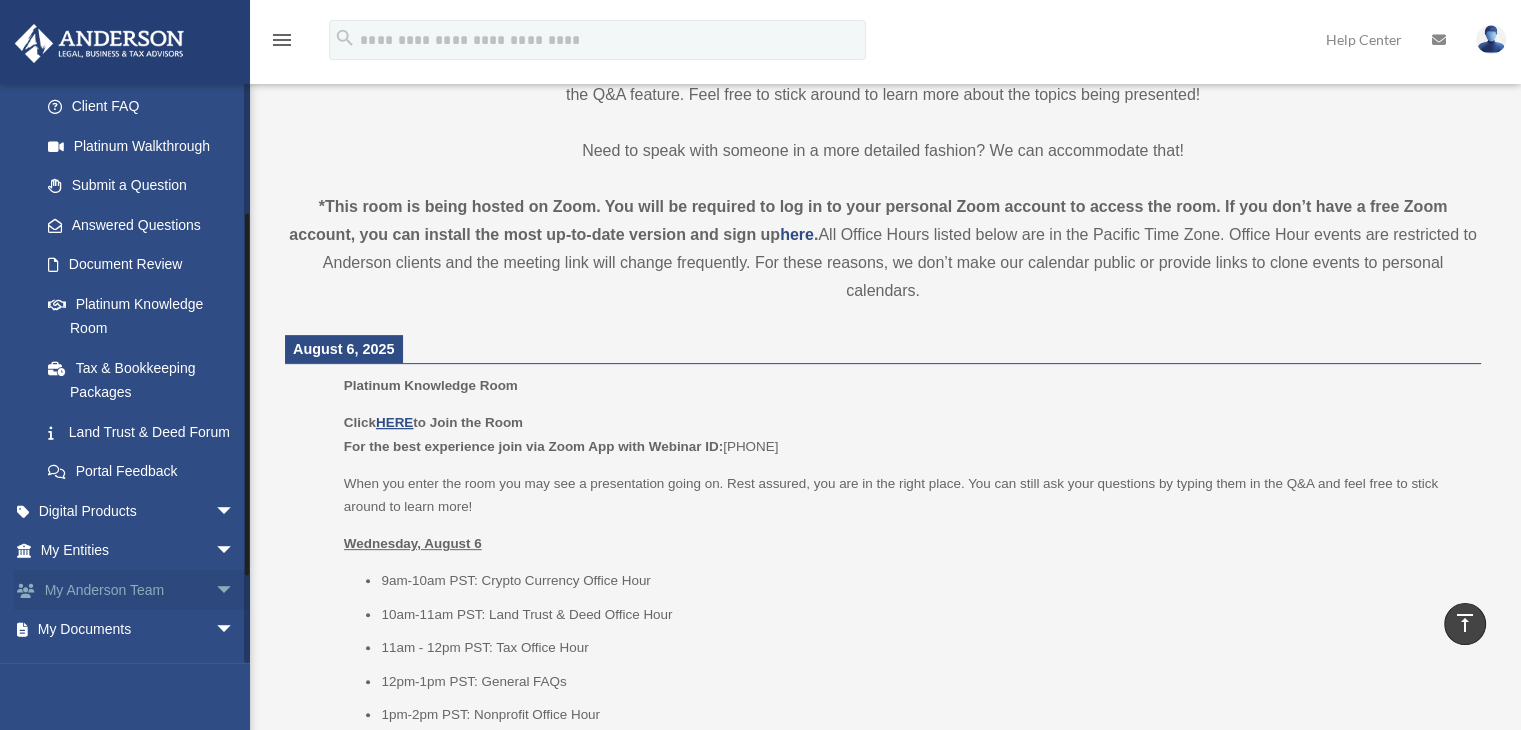 click on "My Anderson Team arrow_drop_down" at bounding box center (139, 590) 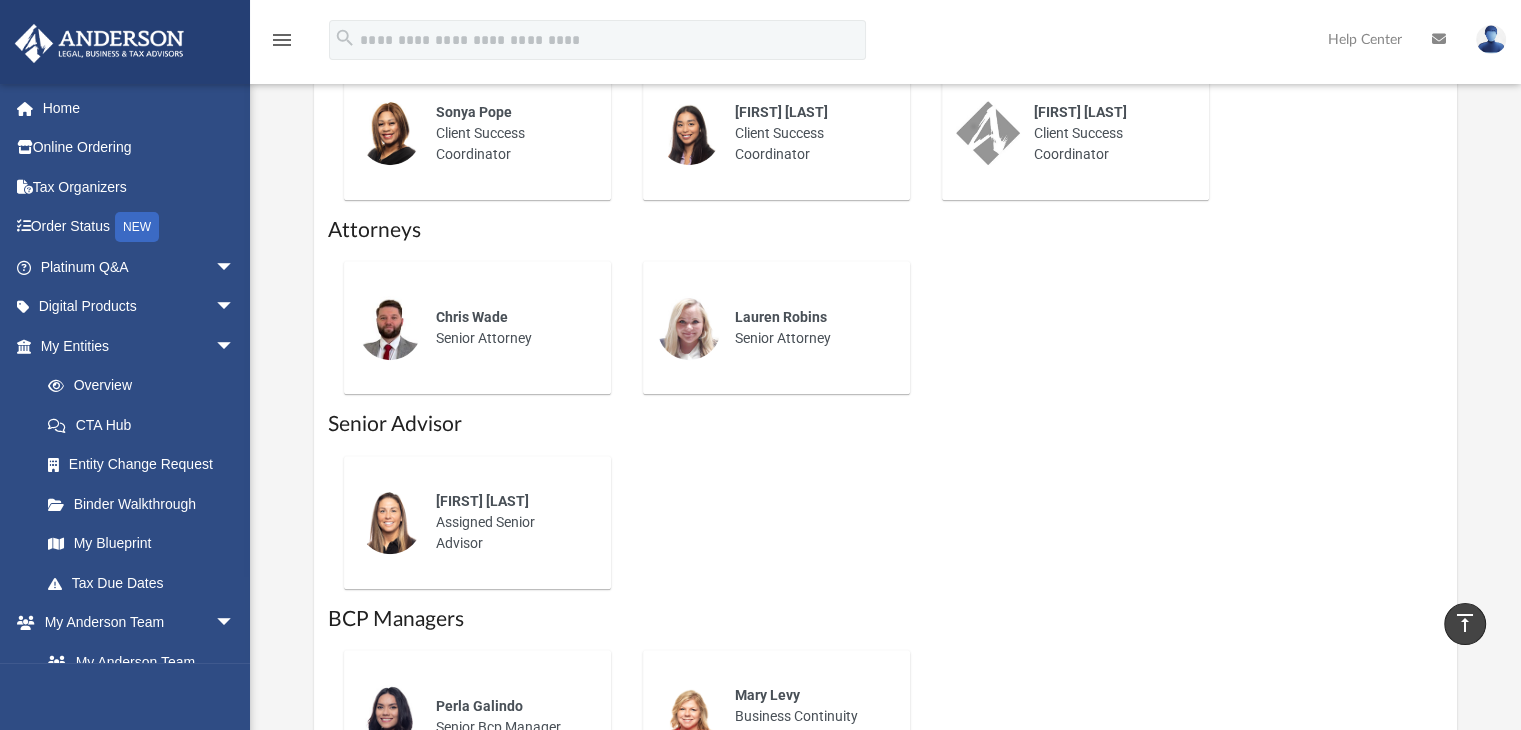 scroll, scrollTop: 1007, scrollLeft: 0, axis: vertical 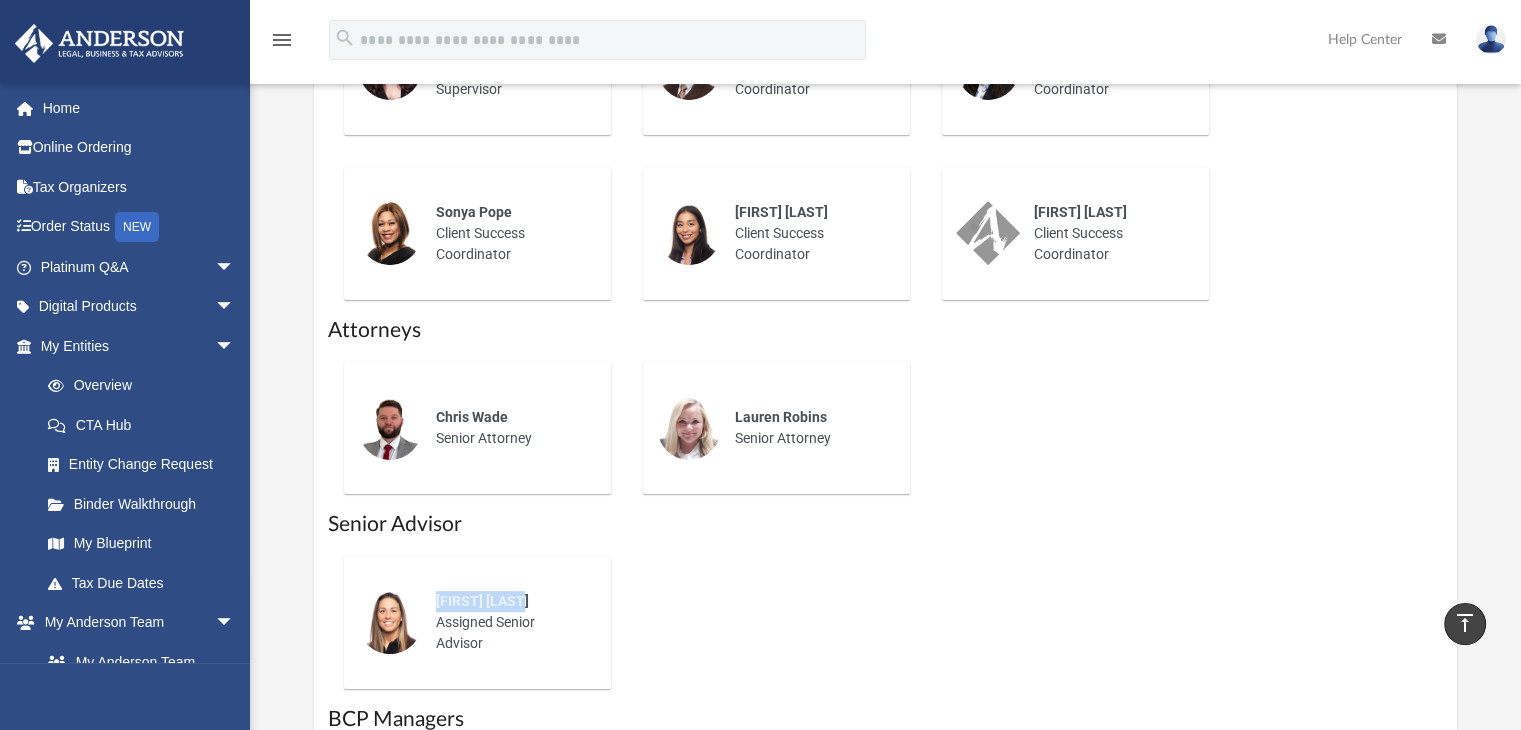 drag, startPoint x: 436, startPoint y: 602, endPoint x: 532, endPoint y: 599, distance: 96.04687 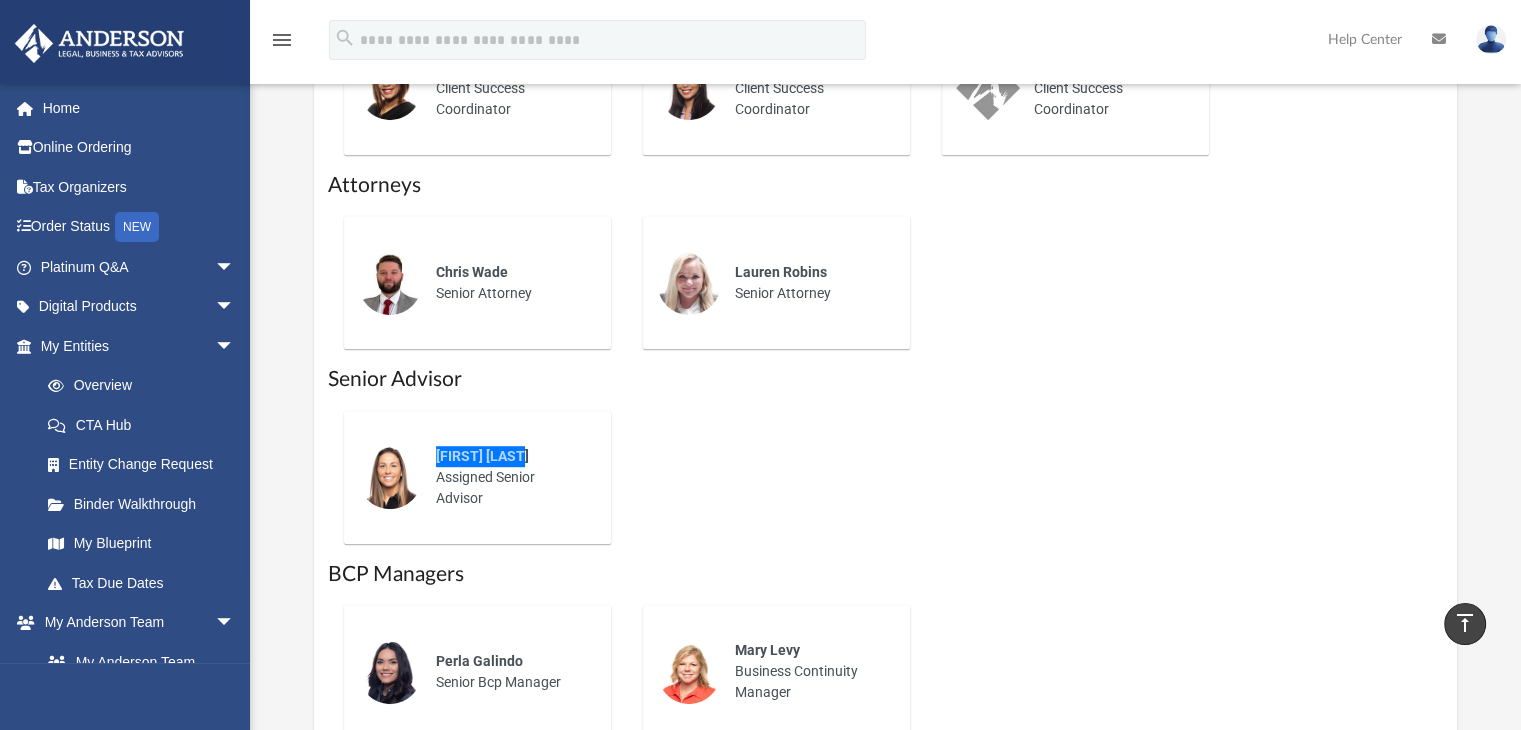 scroll, scrollTop: 1207, scrollLeft: 0, axis: vertical 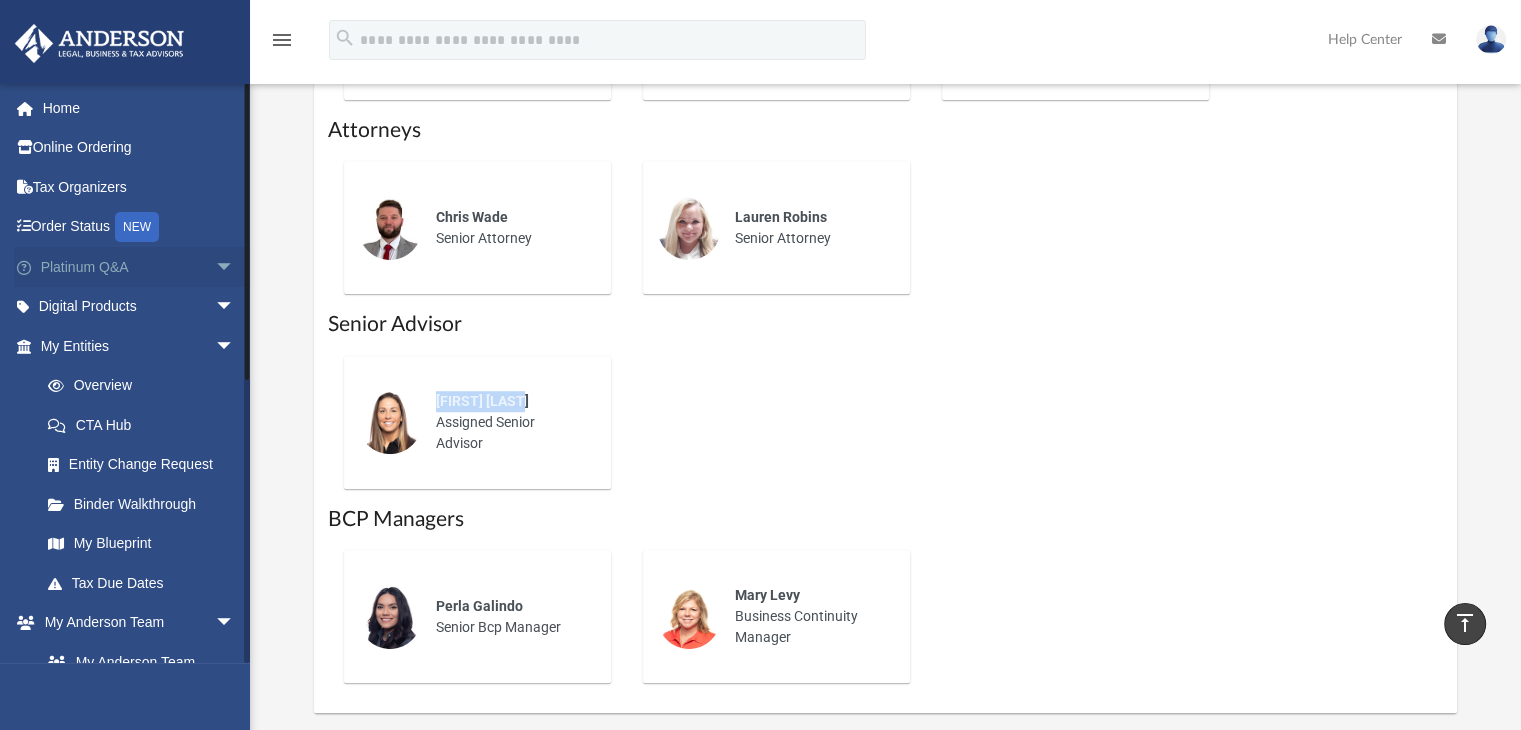 click on "arrow_drop_down" at bounding box center [235, 267] 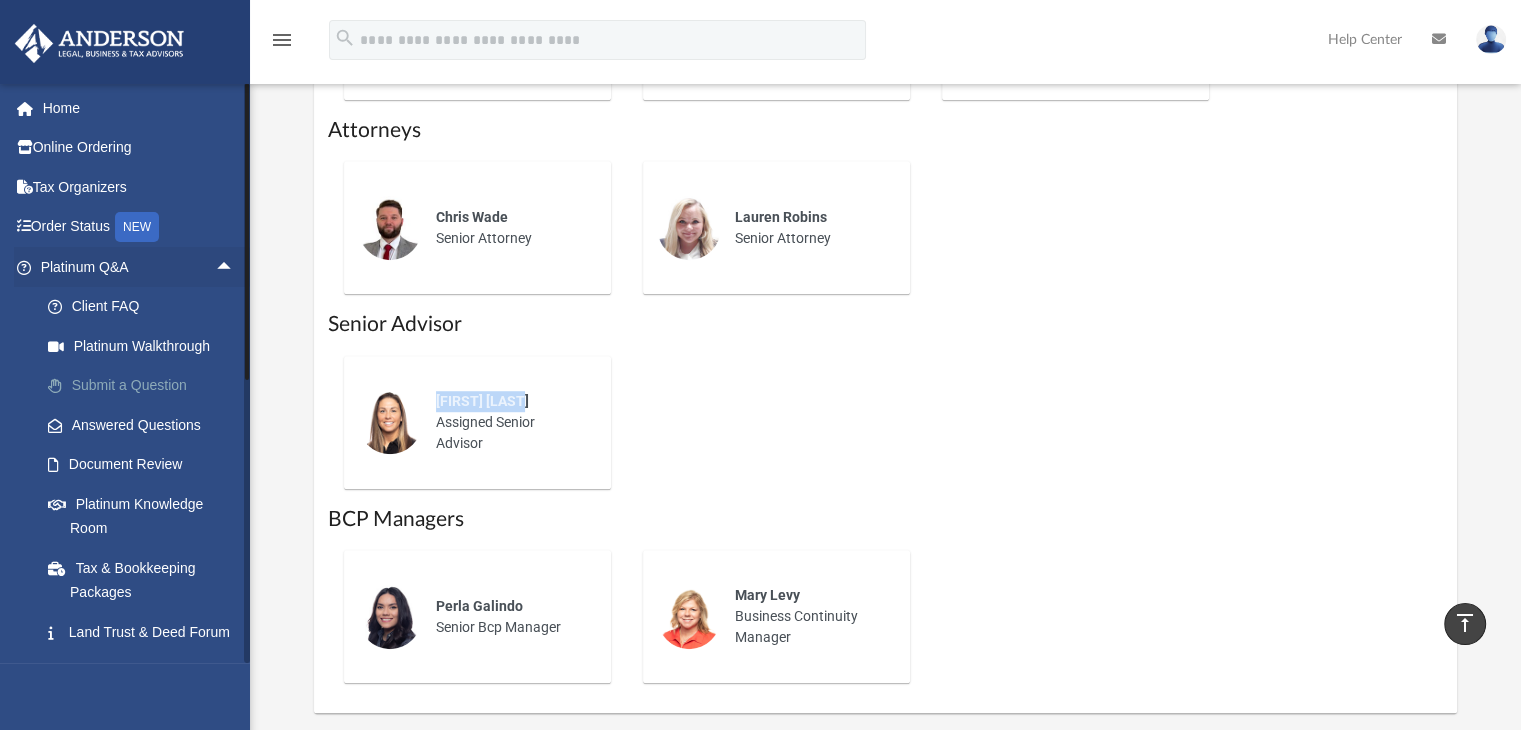 click on "Submit a Question" at bounding box center [146, 386] 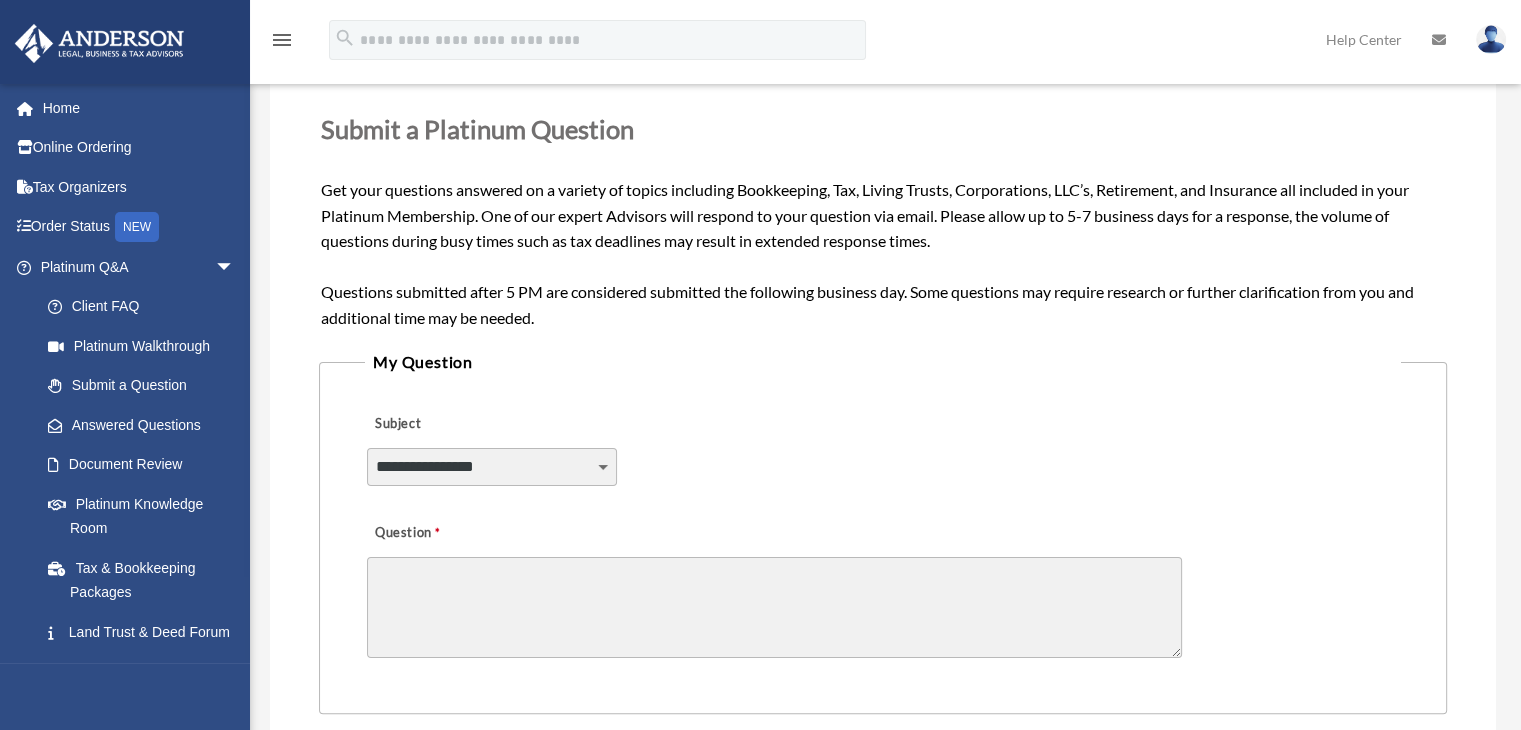 scroll, scrollTop: 300, scrollLeft: 0, axis: vertical 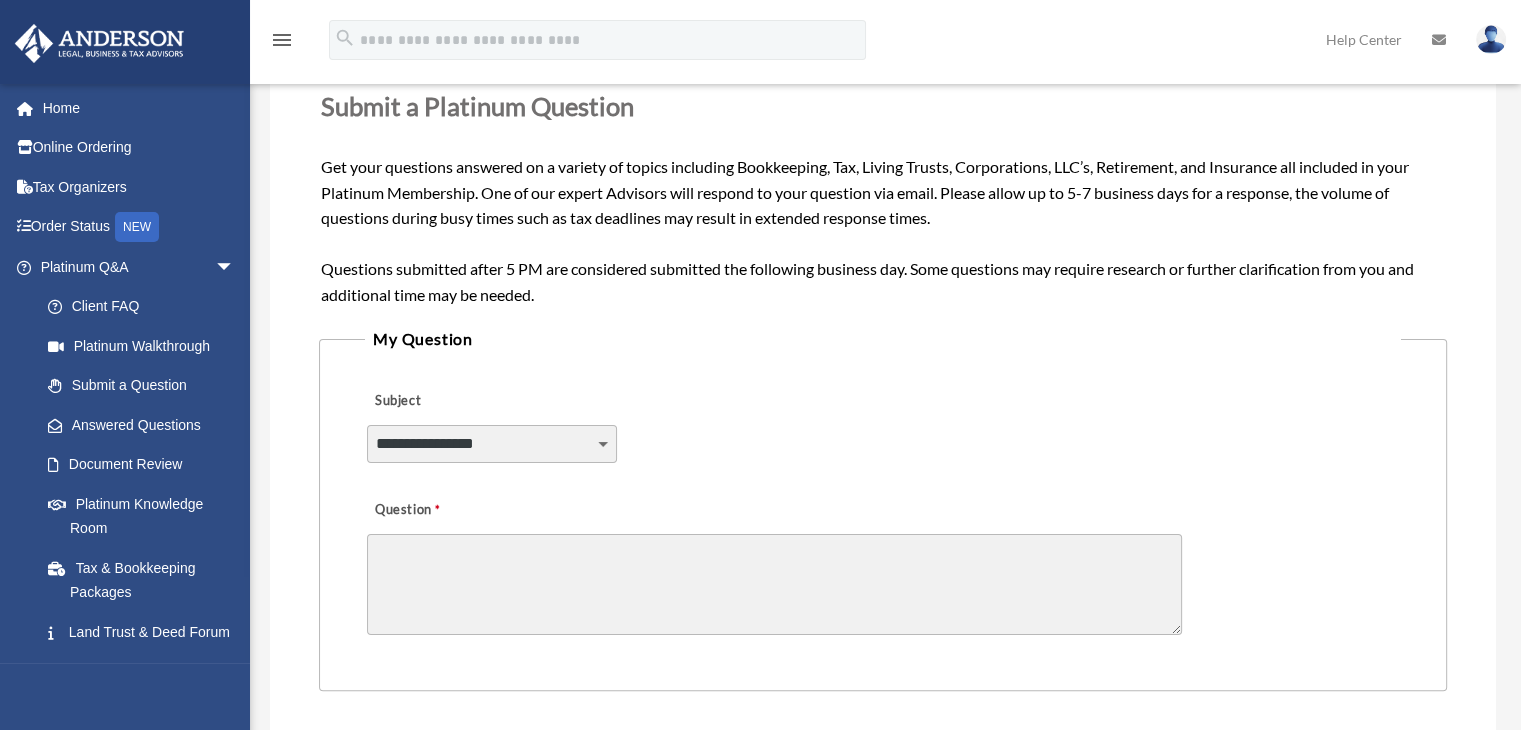 click on "**********" at bounding box center (492, 444) 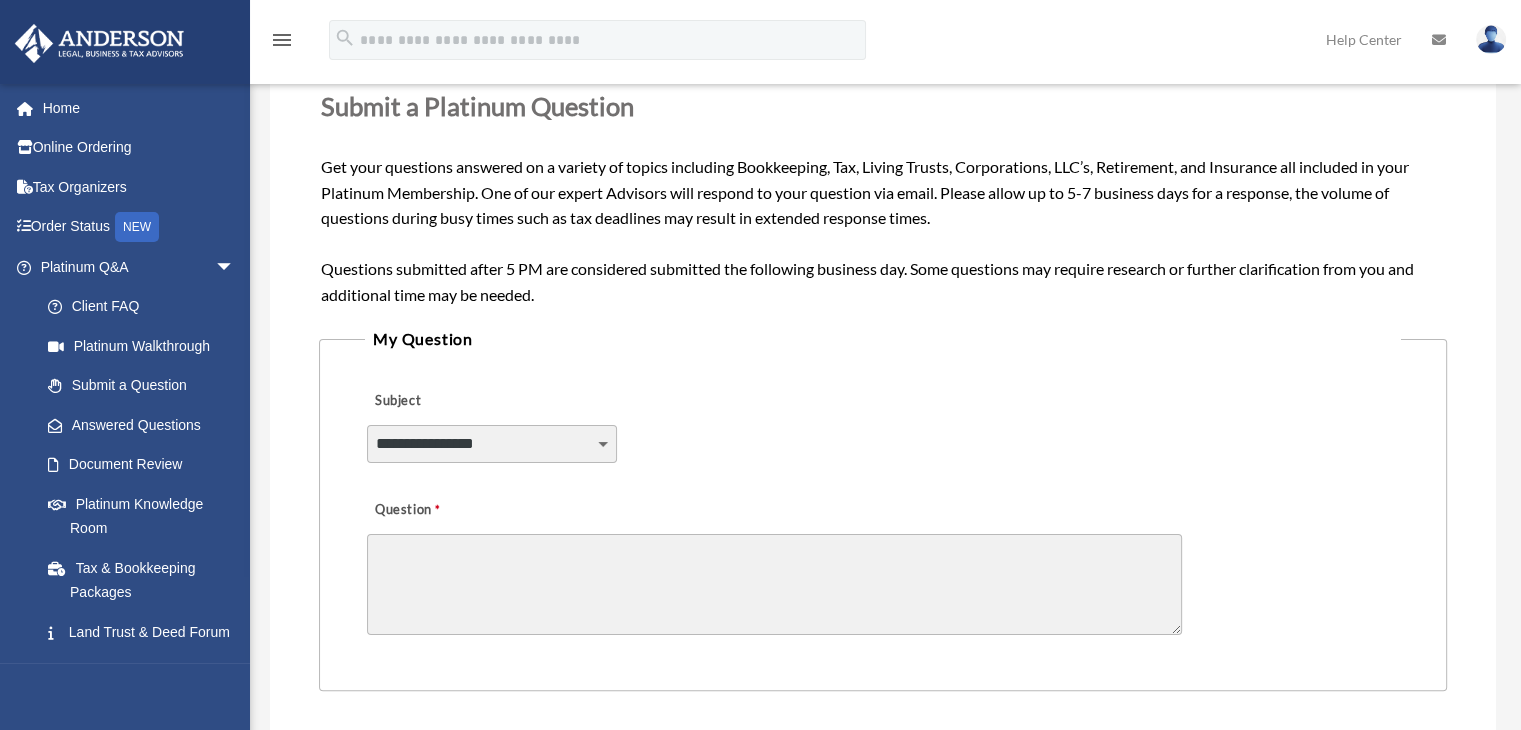 select on "******" 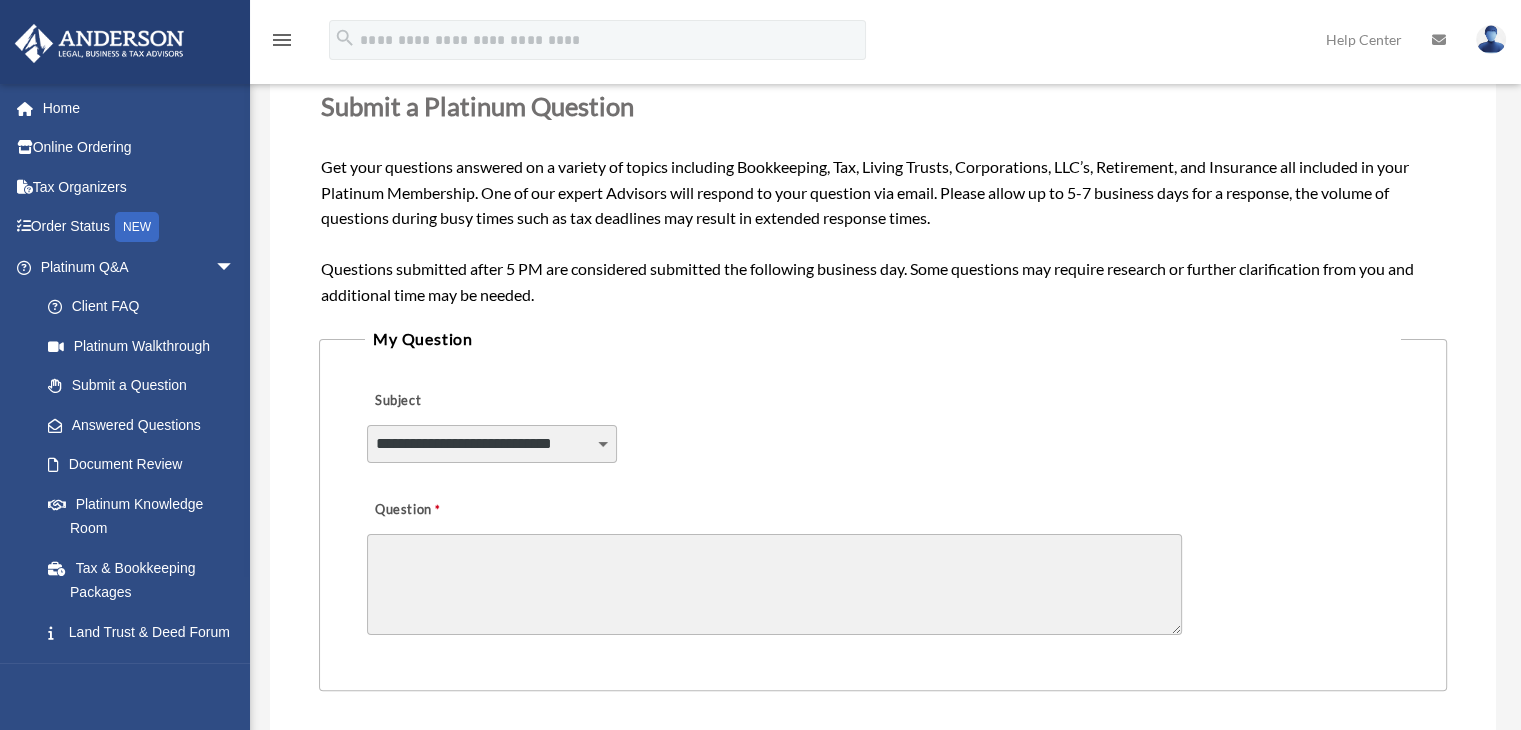 click on "**********" at bounding box center (492, 444) 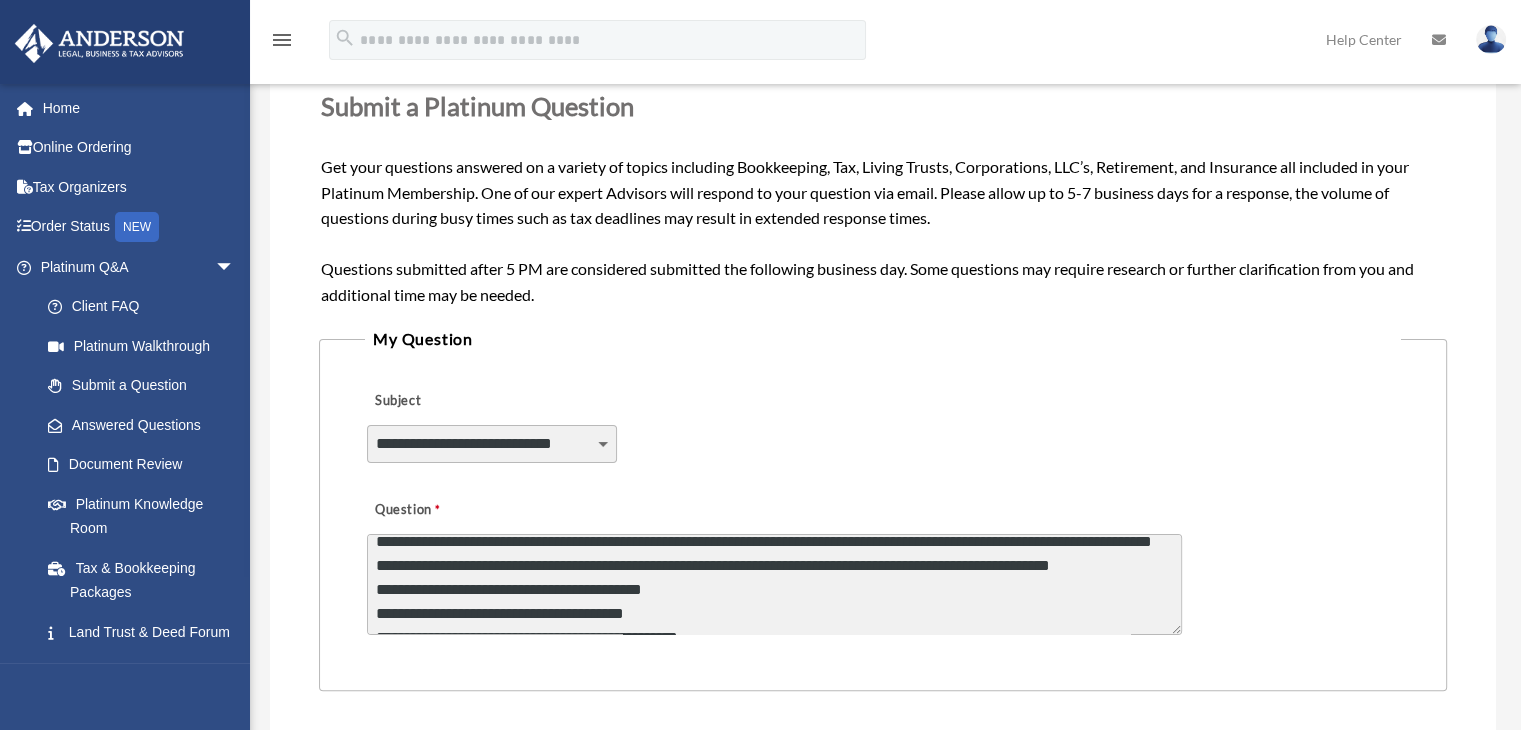 scroll, scrollTop: 80, scrollLeft: 0, axis: vertical 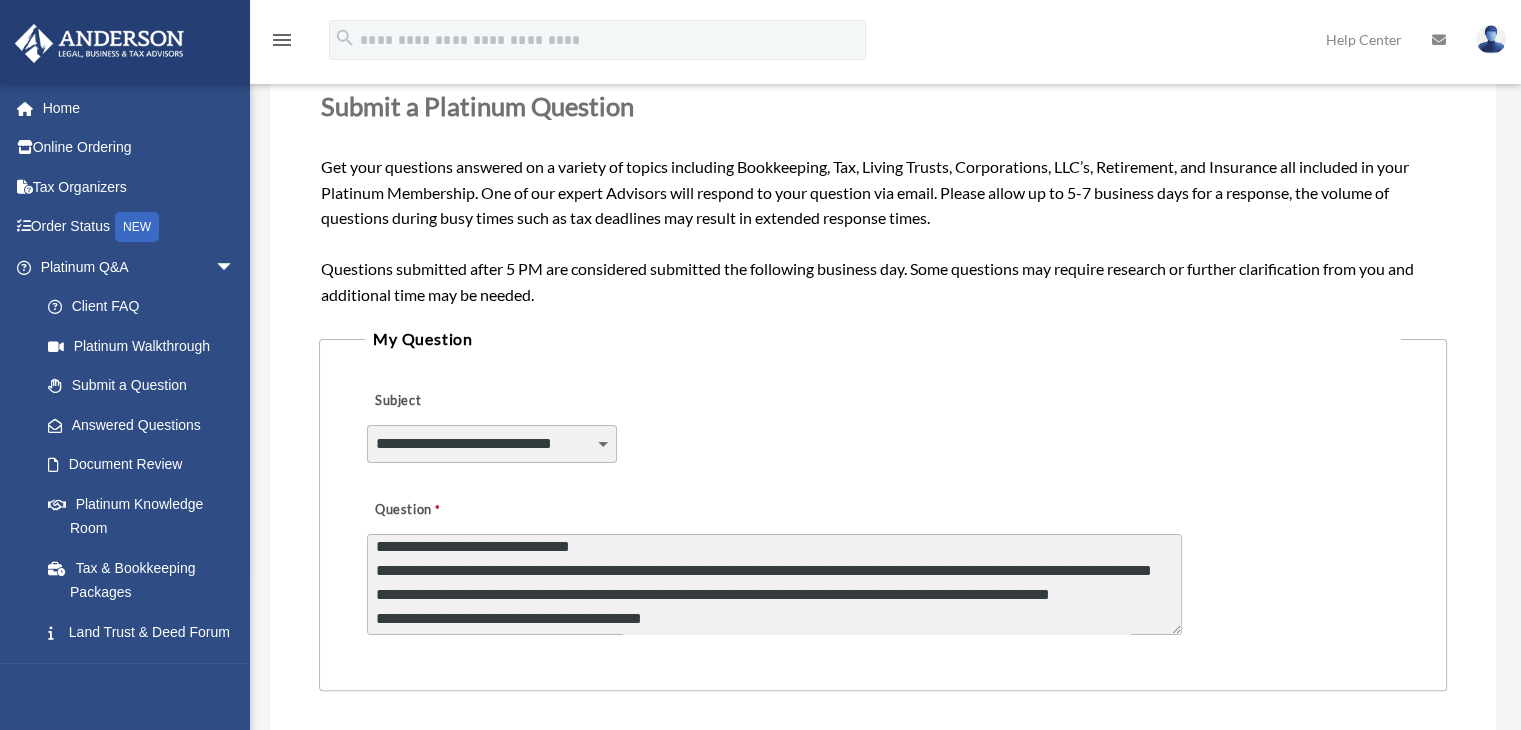 click on "**********" at bounding box center (774, 584) 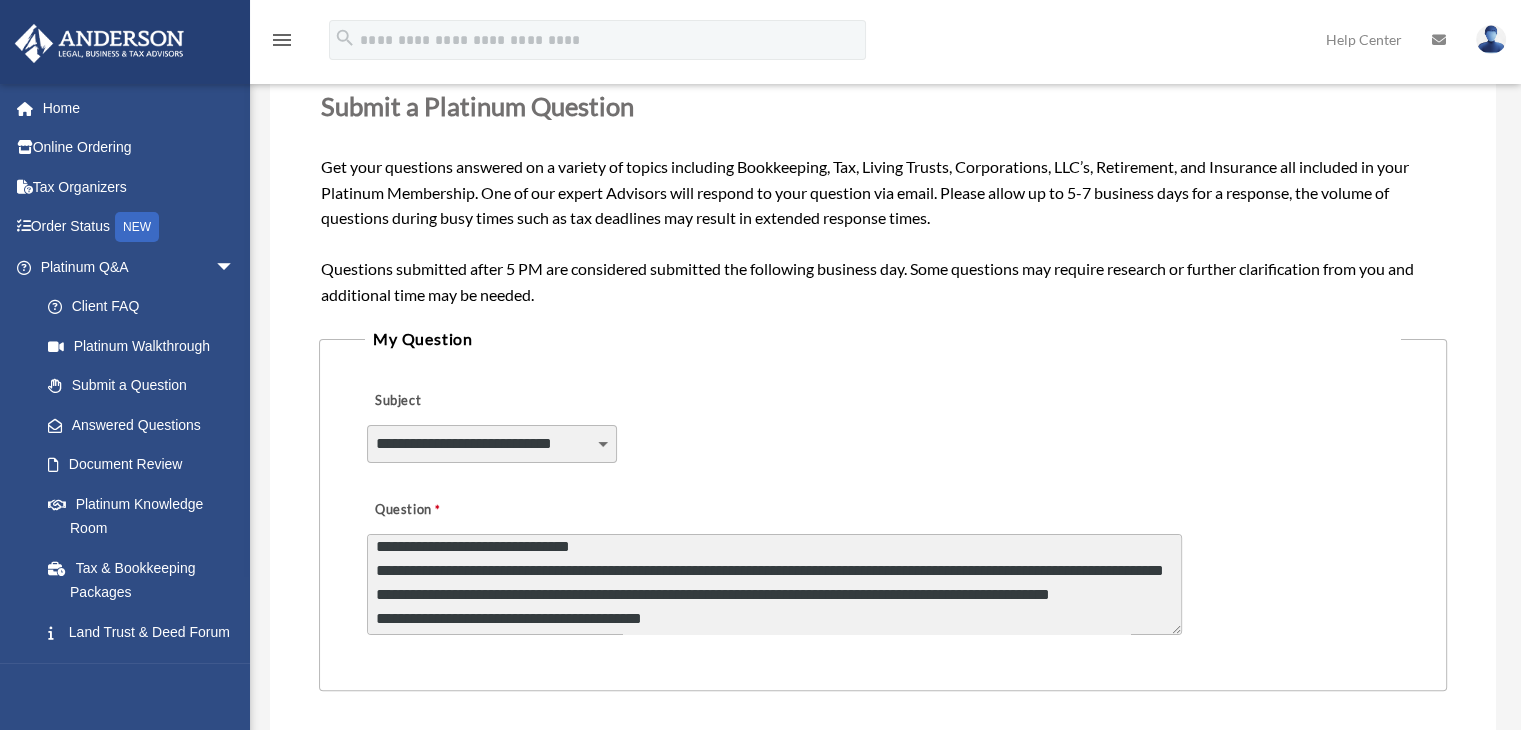 click on "**********" at bounding box center [774, 584] 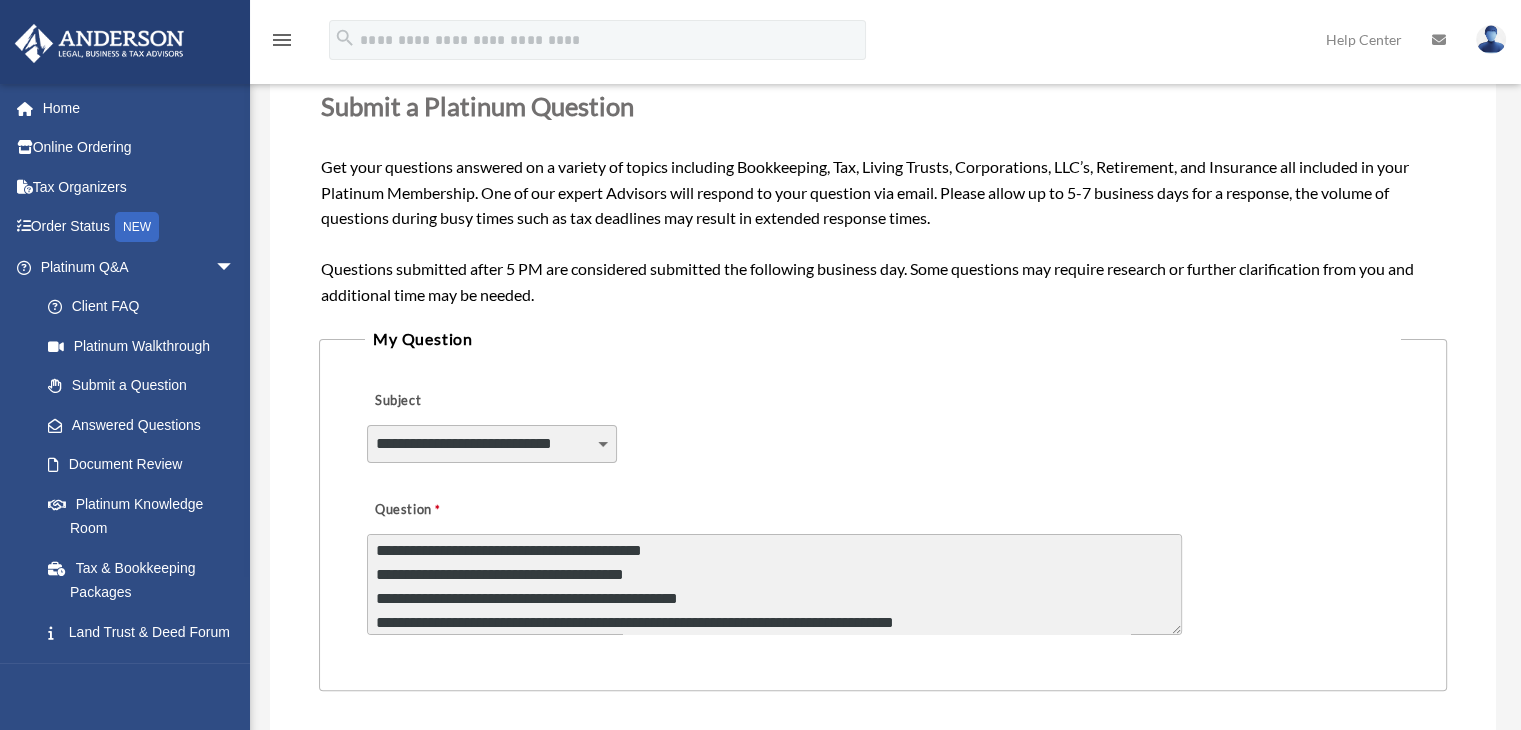 scroll, scrollTop: 180, scrollLeft: 0, axis: vertical 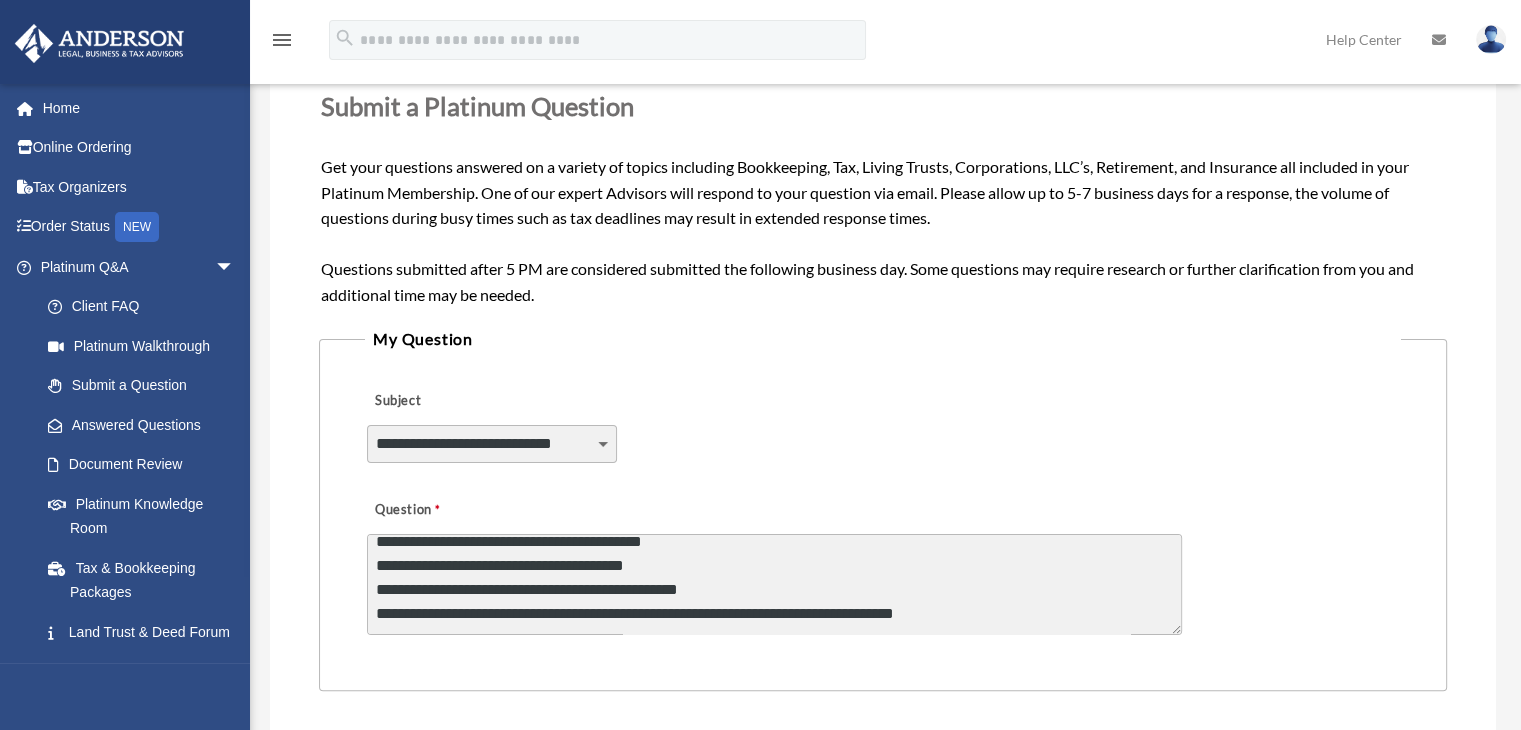 click on "**********" at bounding box center [774, 584] 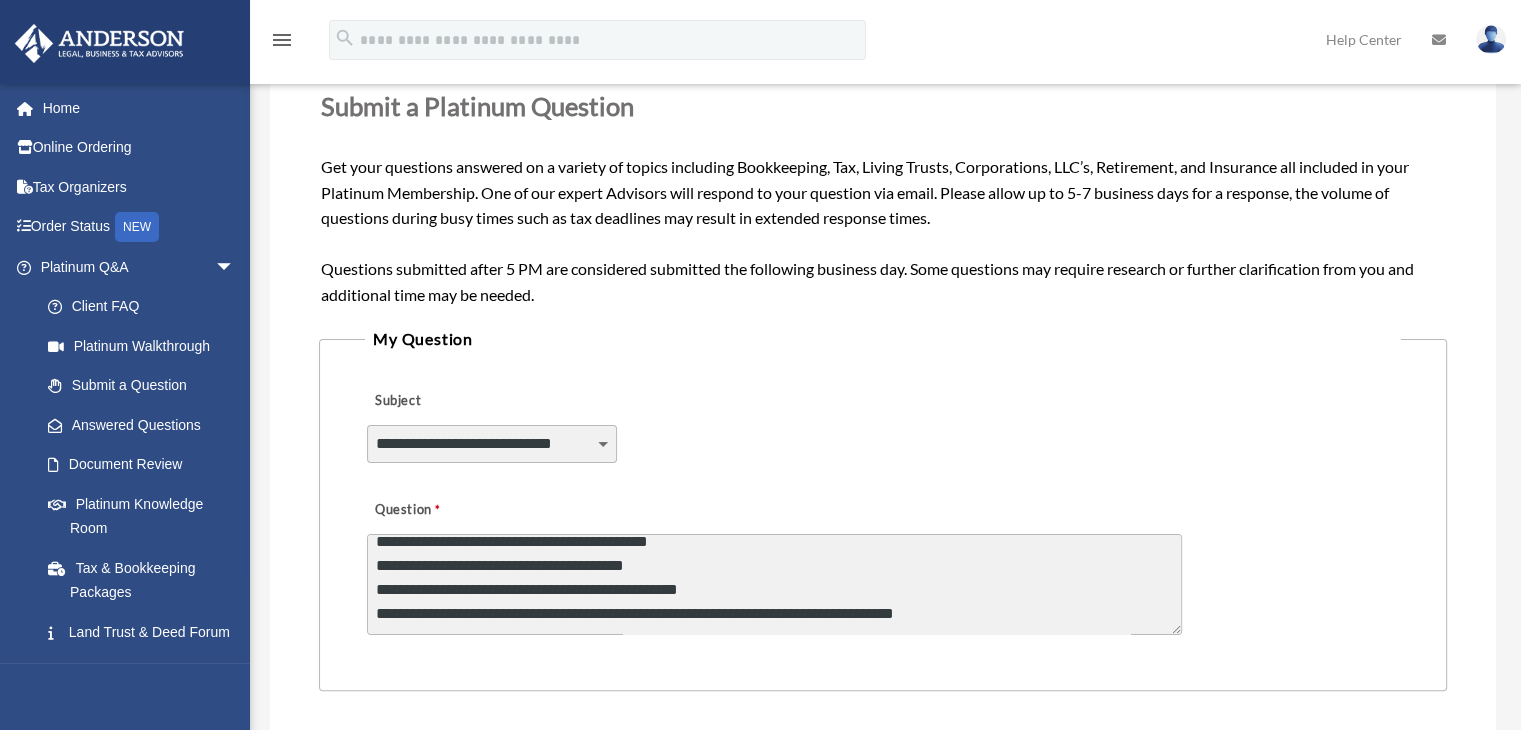scroll, scrollTop: 178, scrollLeft: 0, axis: vertical 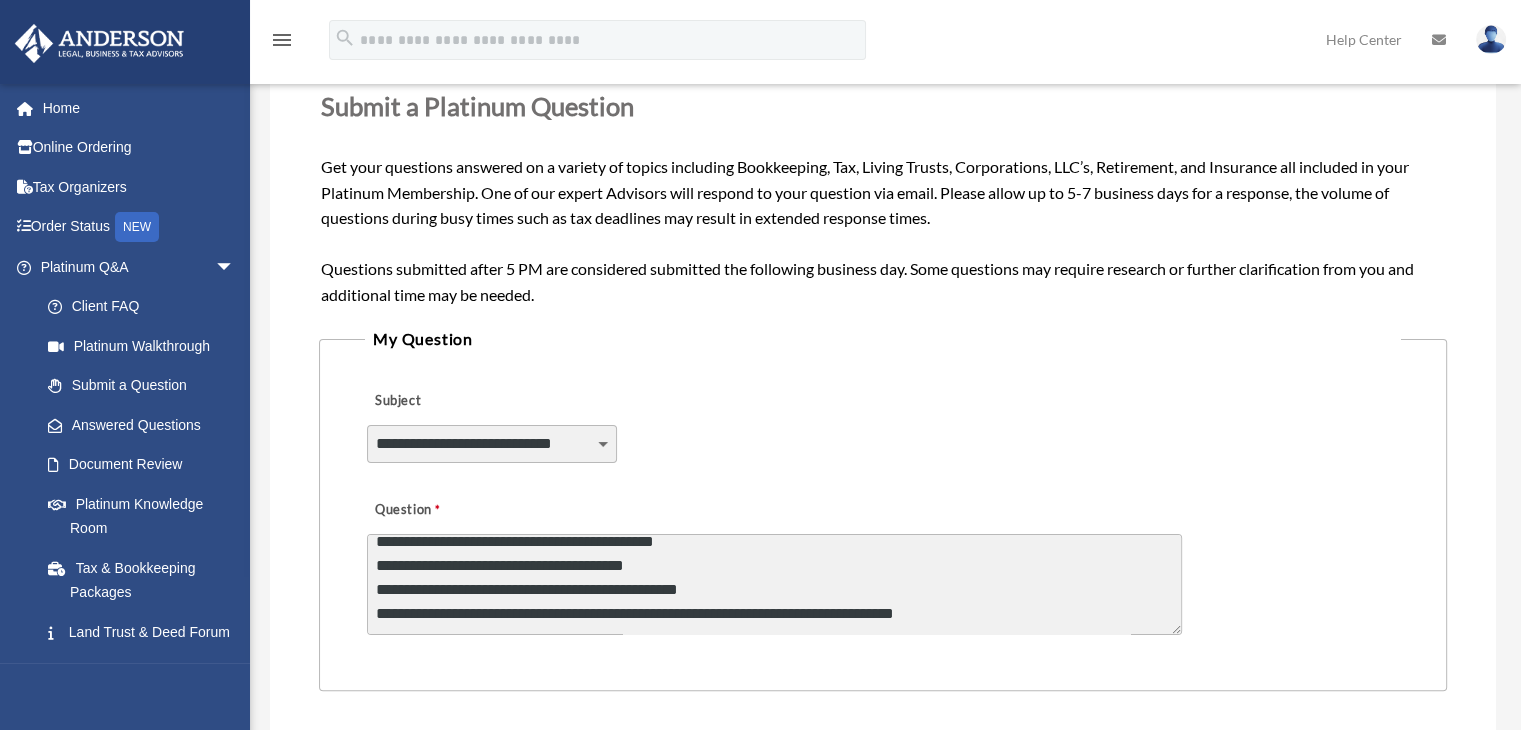 drag, startPoint x: 1176, startPoint y: 631, endPoint x: 1199, endPoint y: 678, distance: 52.3259 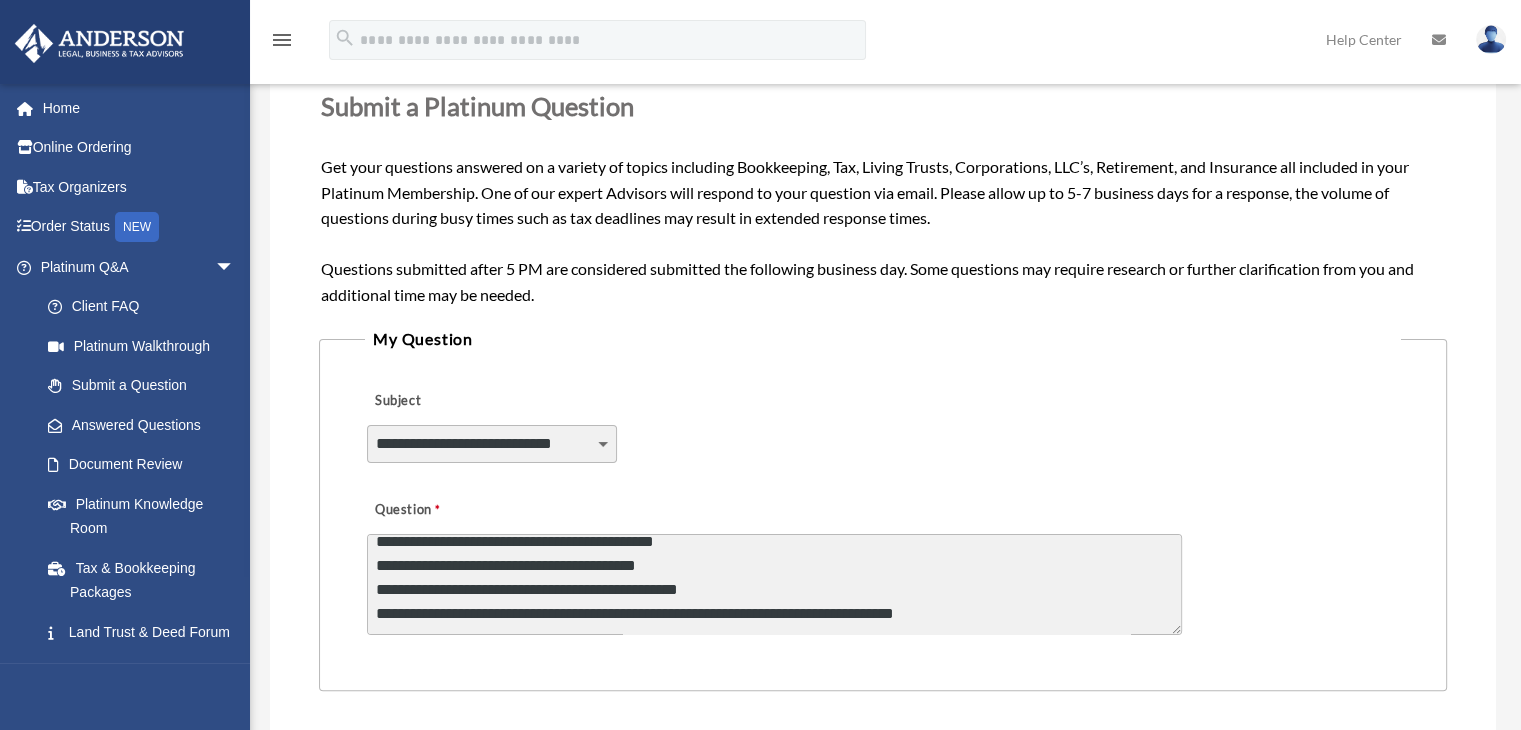 click on "**********" at bounding box center [774, 584] 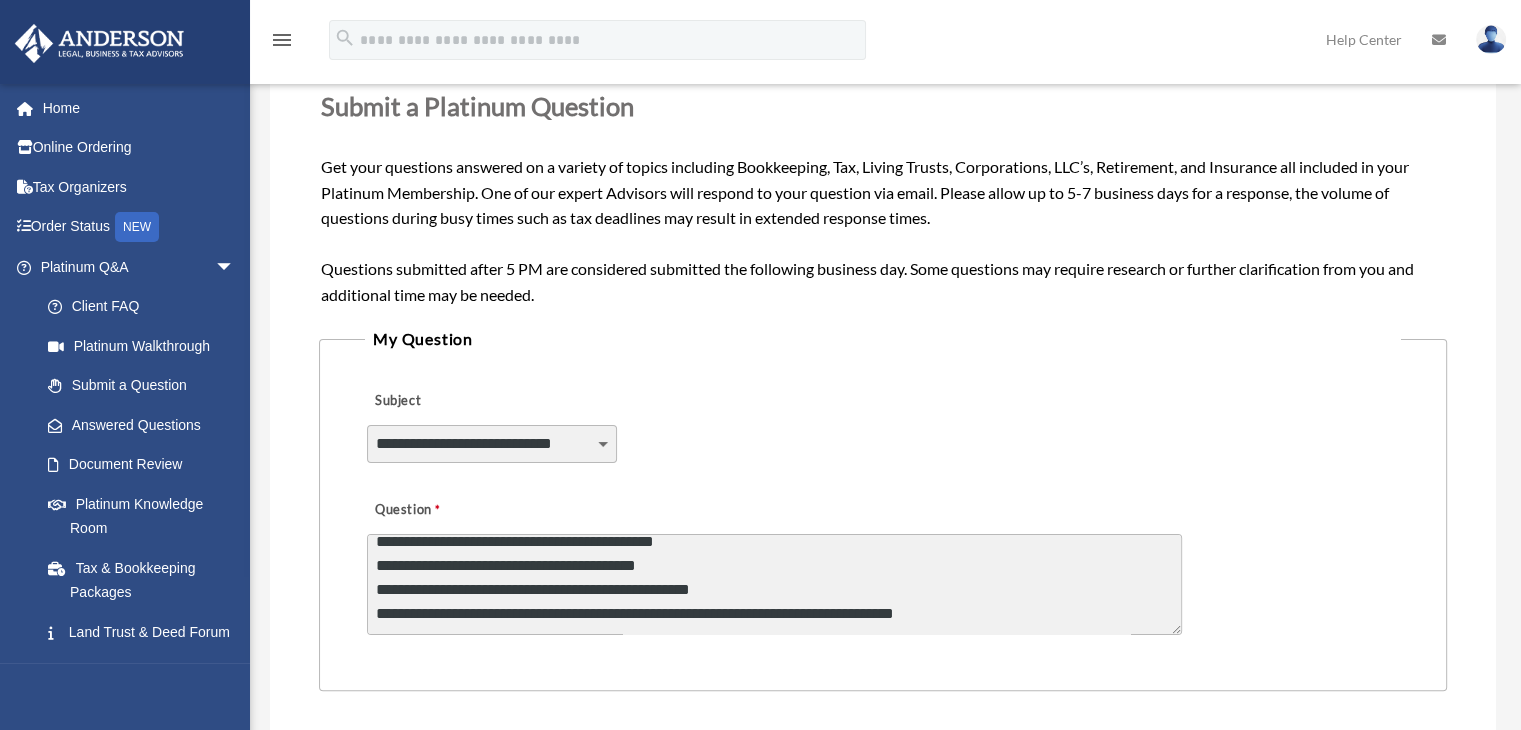 click on "**********" at bounding box center (774, 584) 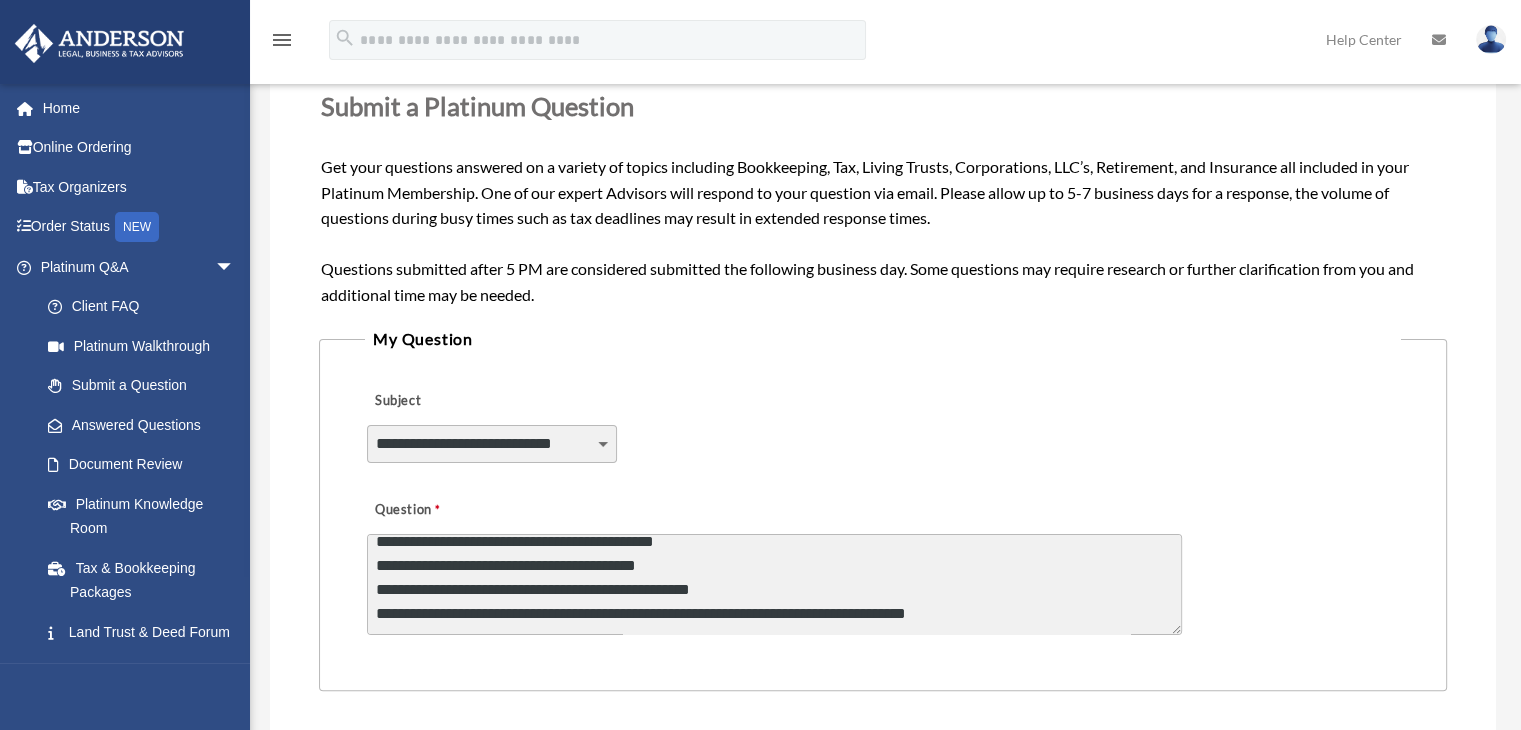 scroll, scrollTop: 180, scrollLeft: 0, axis: vertical 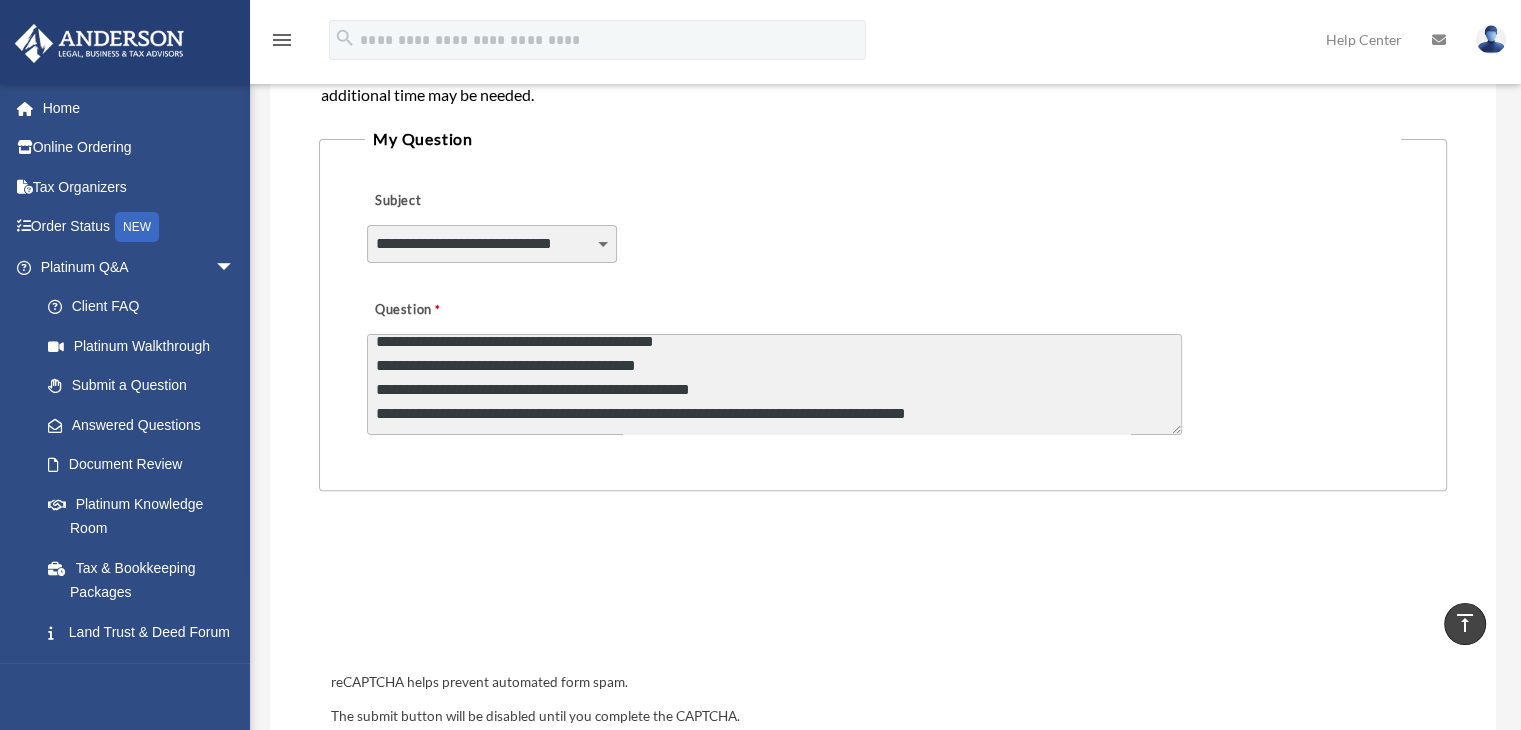 click on "**********" at bounding box center (774, 384) 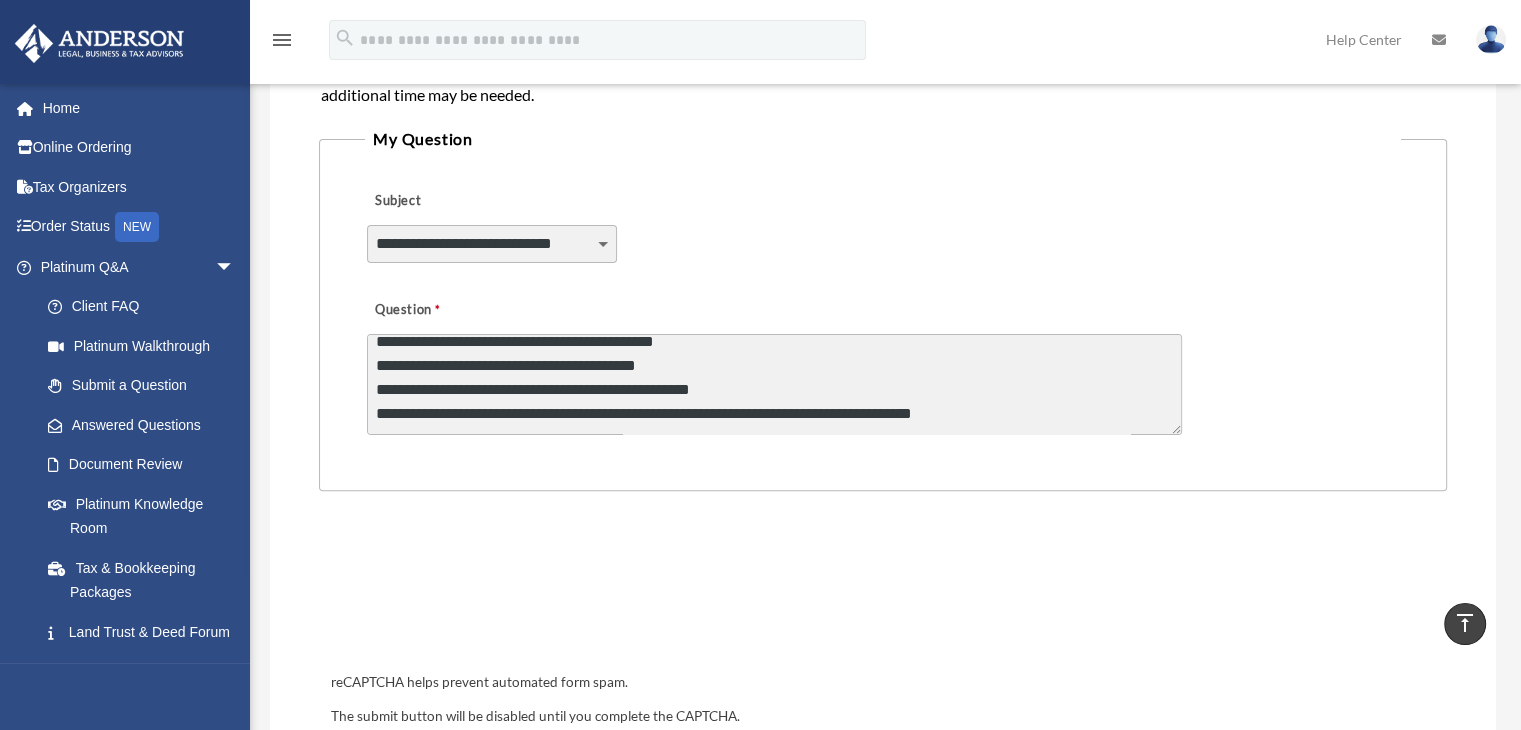 scroll, scrollTop: 194, scrollLeft: 0, axis: vertical 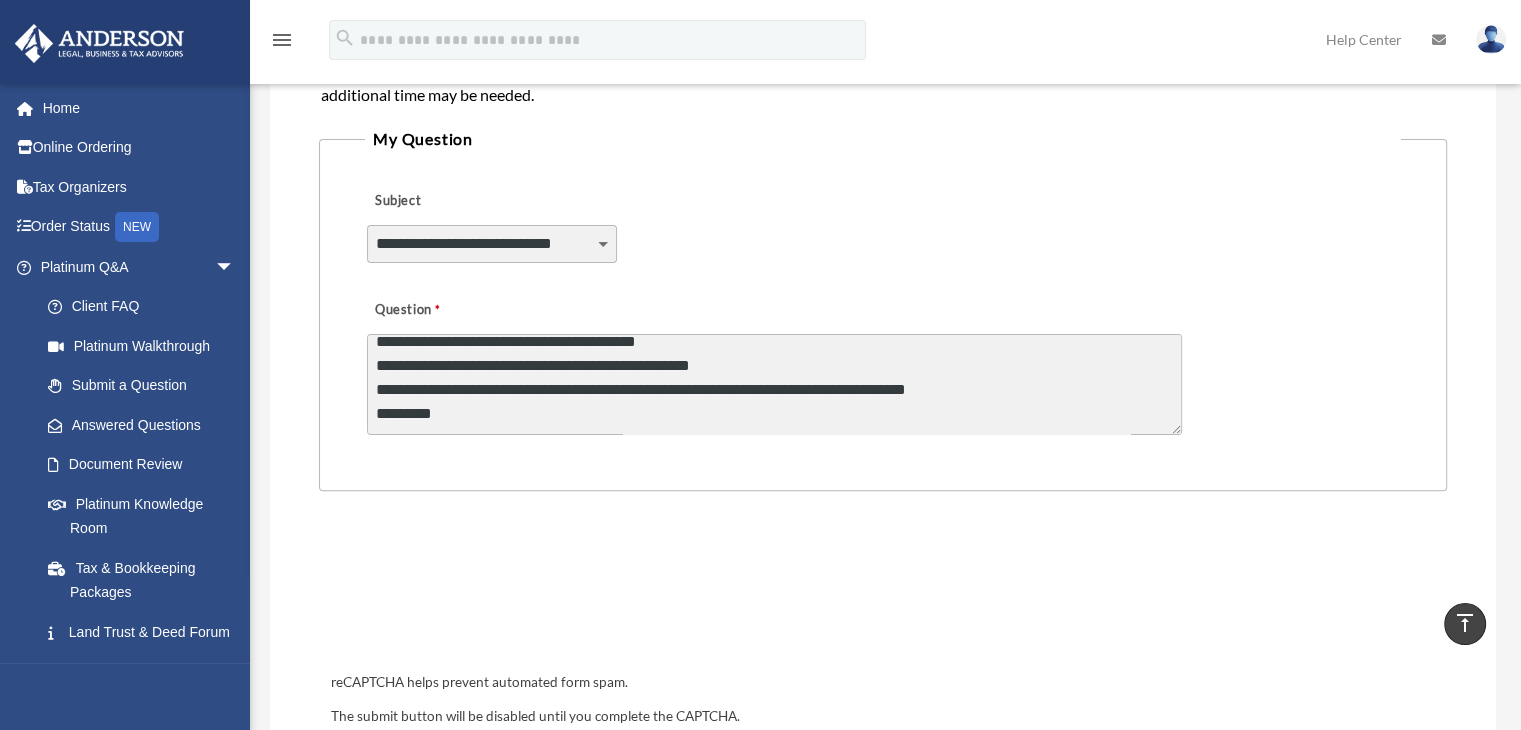 type on "**********" 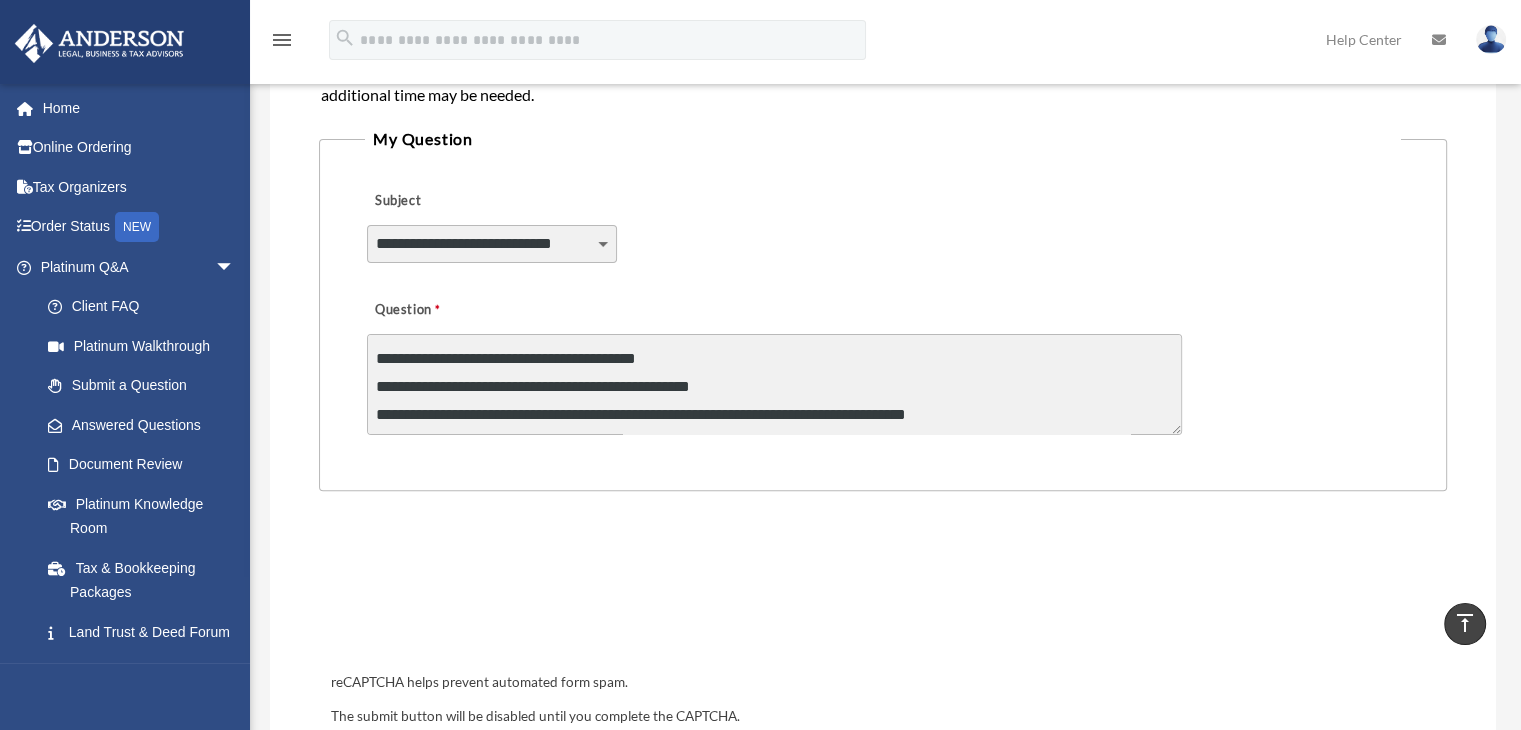 scroll, scrollTop: 224, scrollLeft: 0, axis: vertical 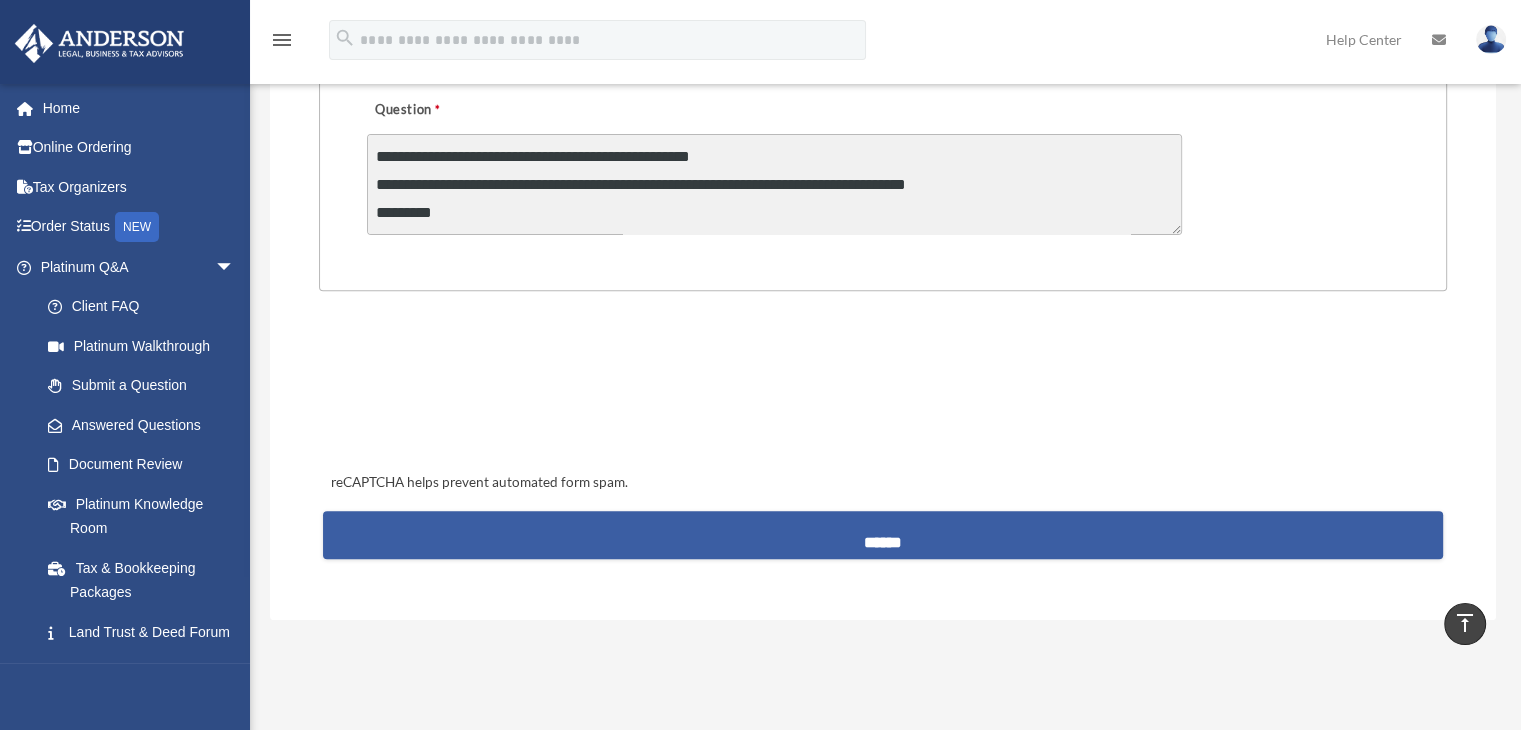 click on "******" at bounding box center (883, 535) 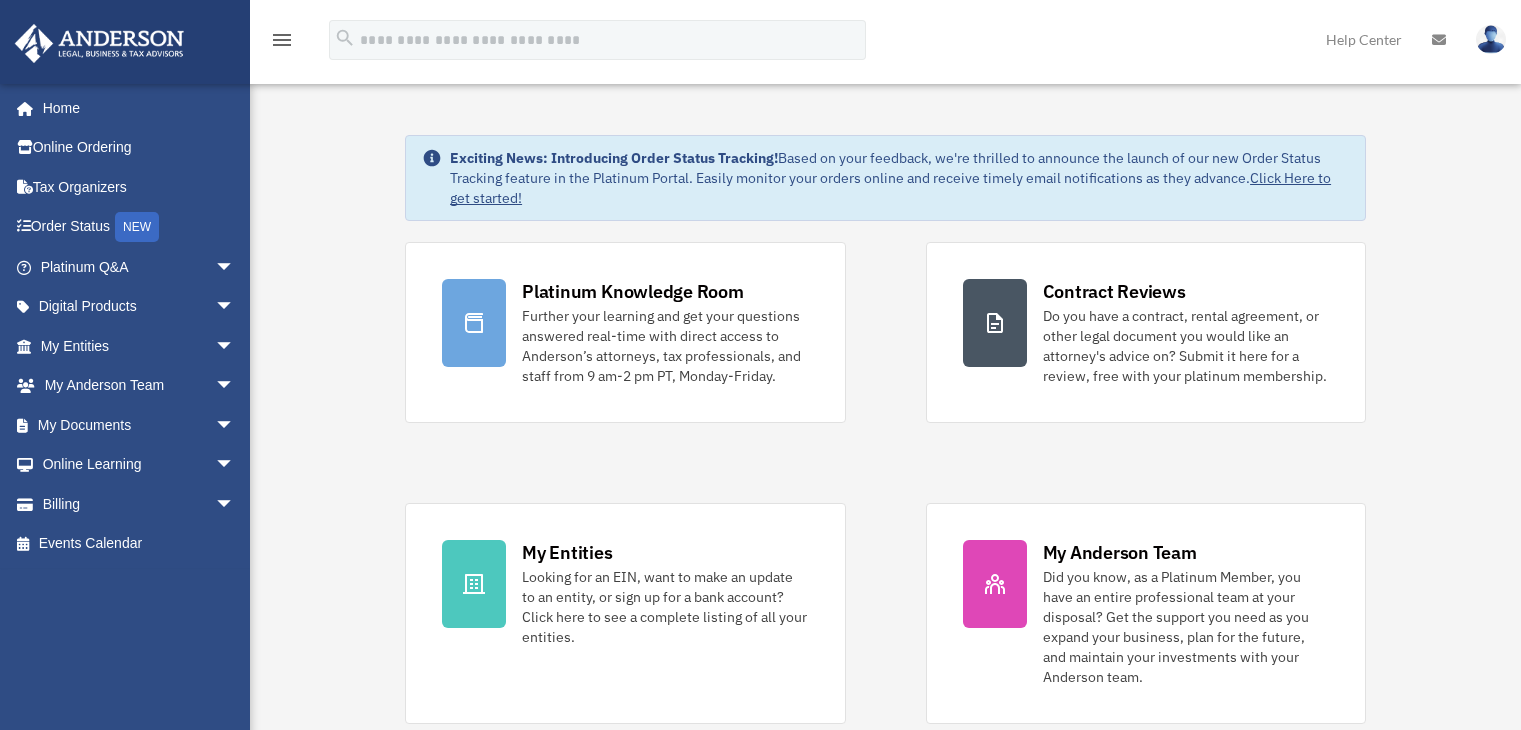 scroll, scrollTop: 0, scrollLeft: 0, axis: both 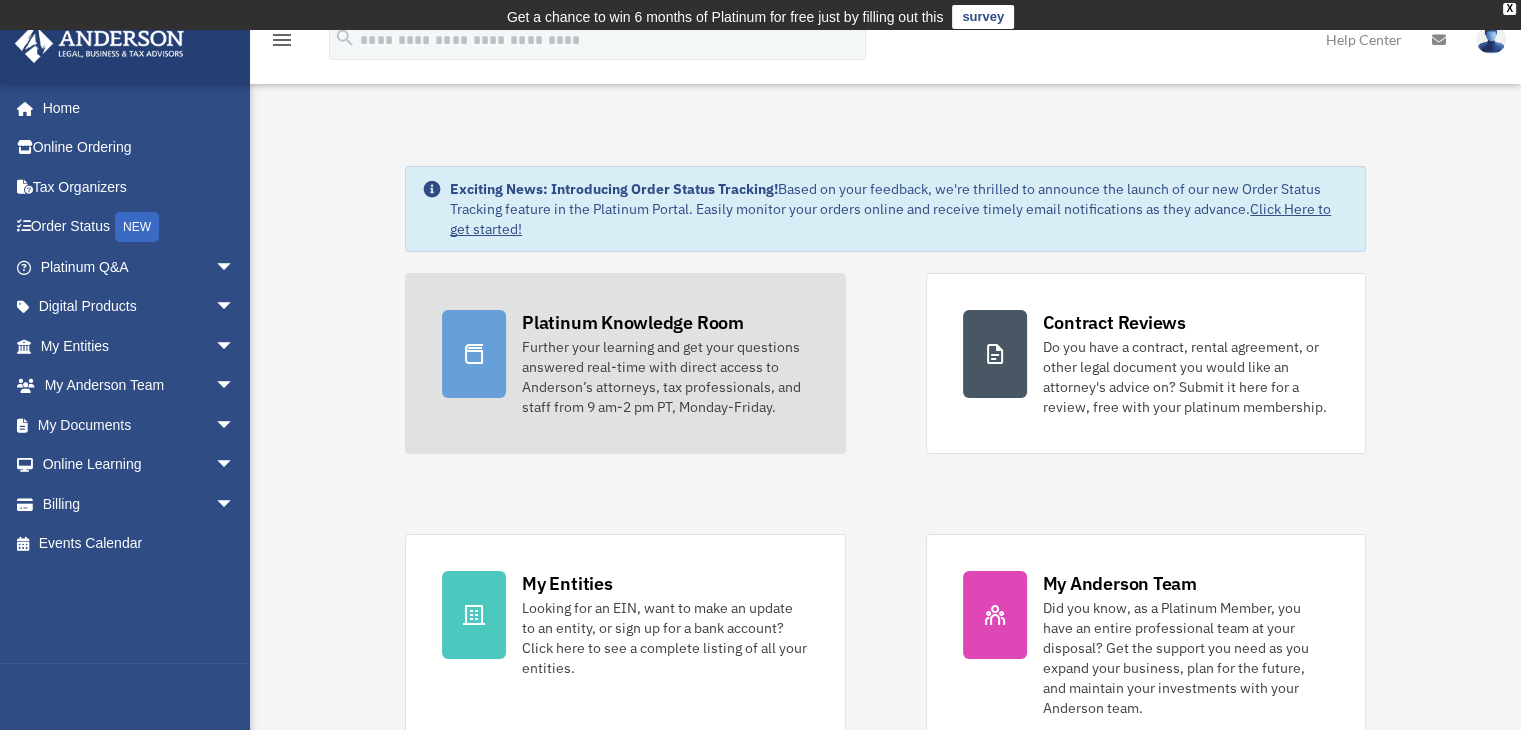 click on "Further your learning and get your questions answered real-time with direct access to Anderson’s attorneys, tax professionals, and staff from 9 am-2 pm PT, Monday-Friday." at bounding box center (665, 377) 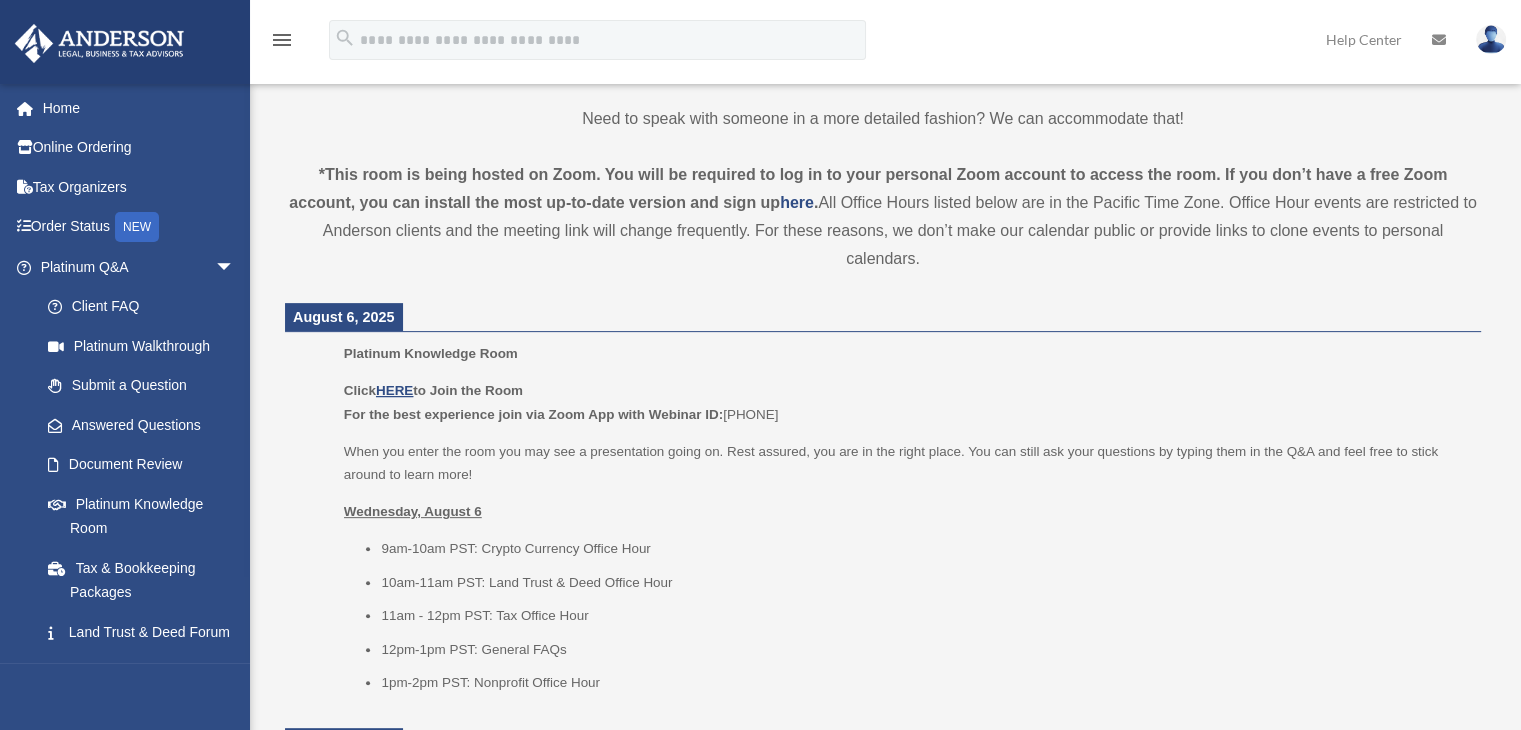 scroll, scrollTop: 634, scrollLeft: 0, axis: vertical 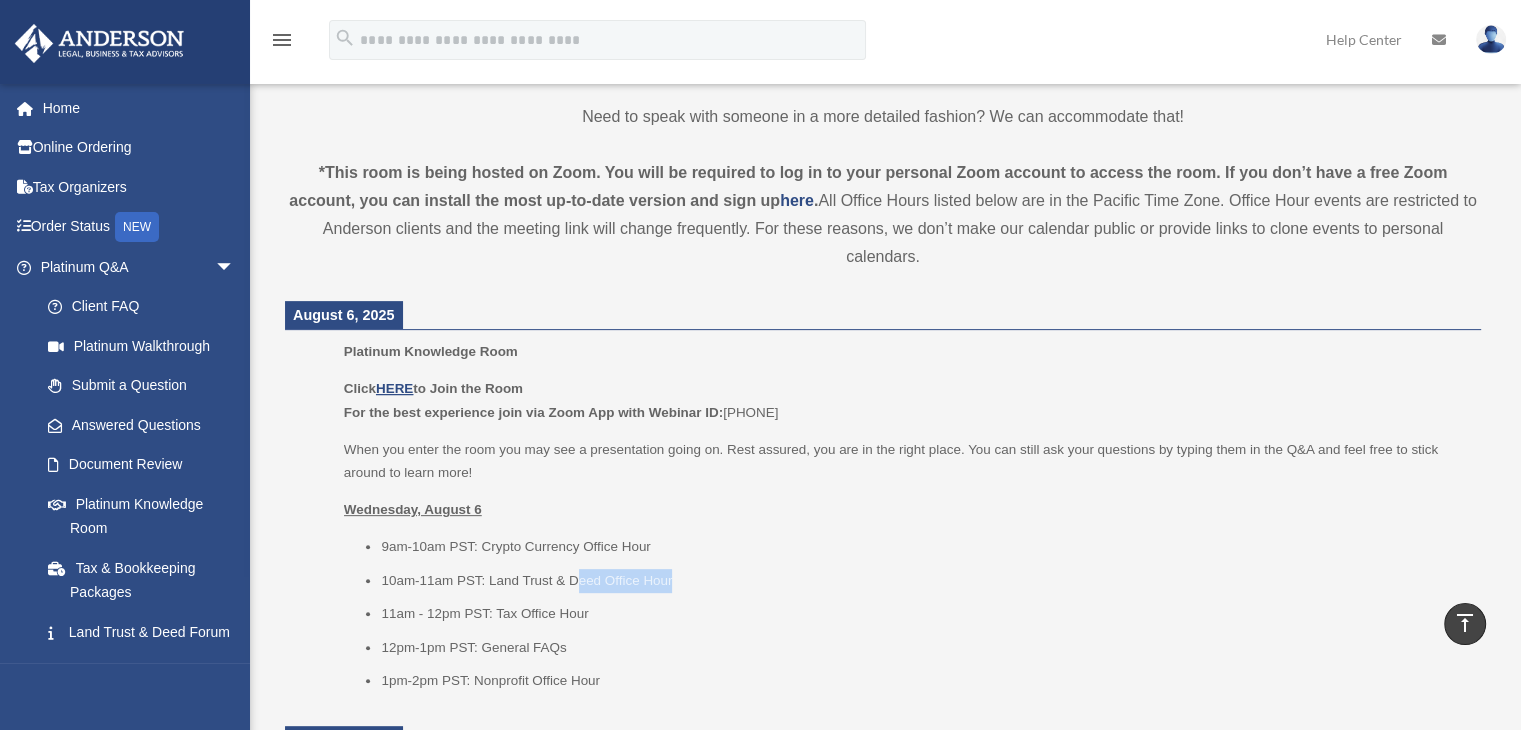 drag, startPoint x: 573, startPoint y: 582, endPoint x: 693, endPoint y: 582, distance: 120 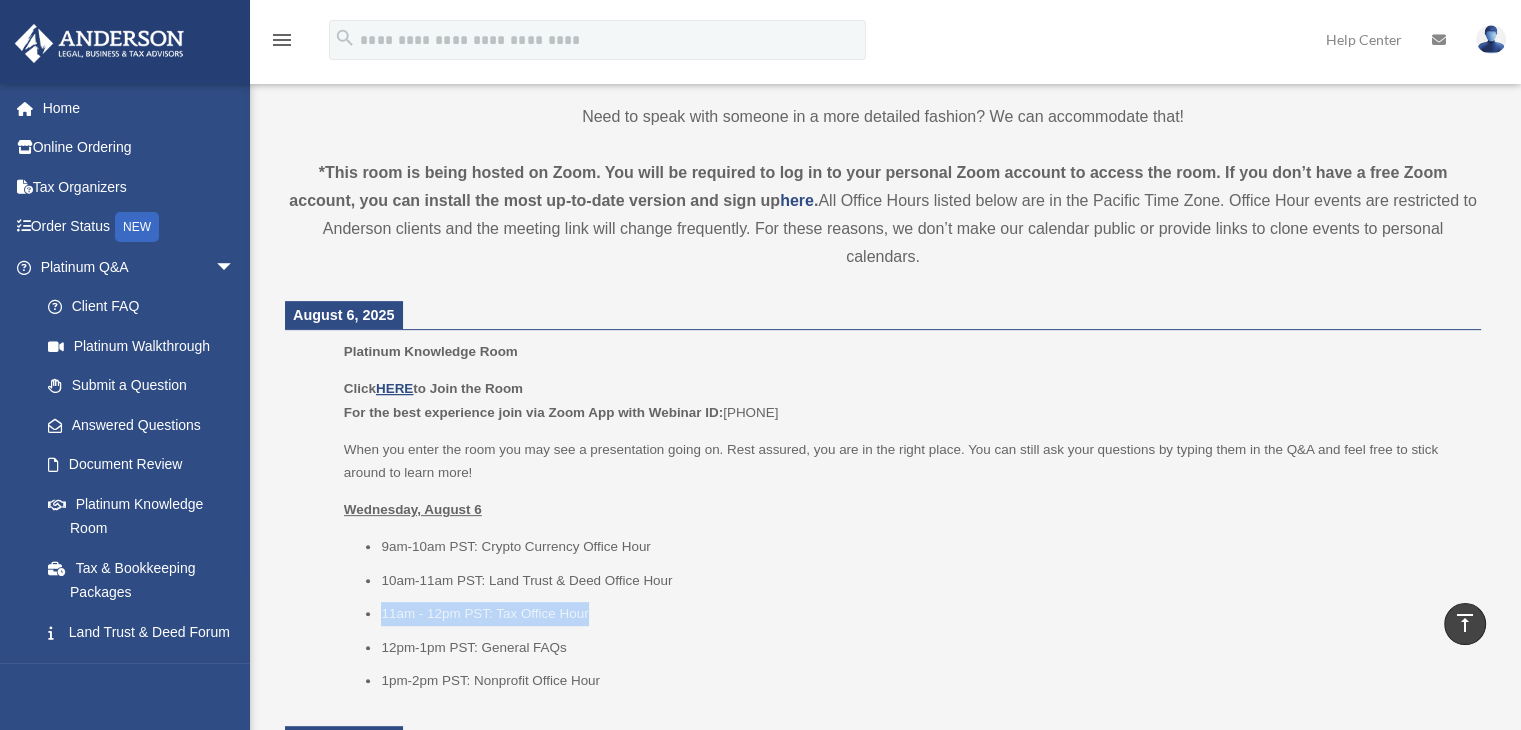 drag, startPoint x: 382, startPoint y: 617, endPoint x: 652, endPoint y: 605, distance: 270.26654 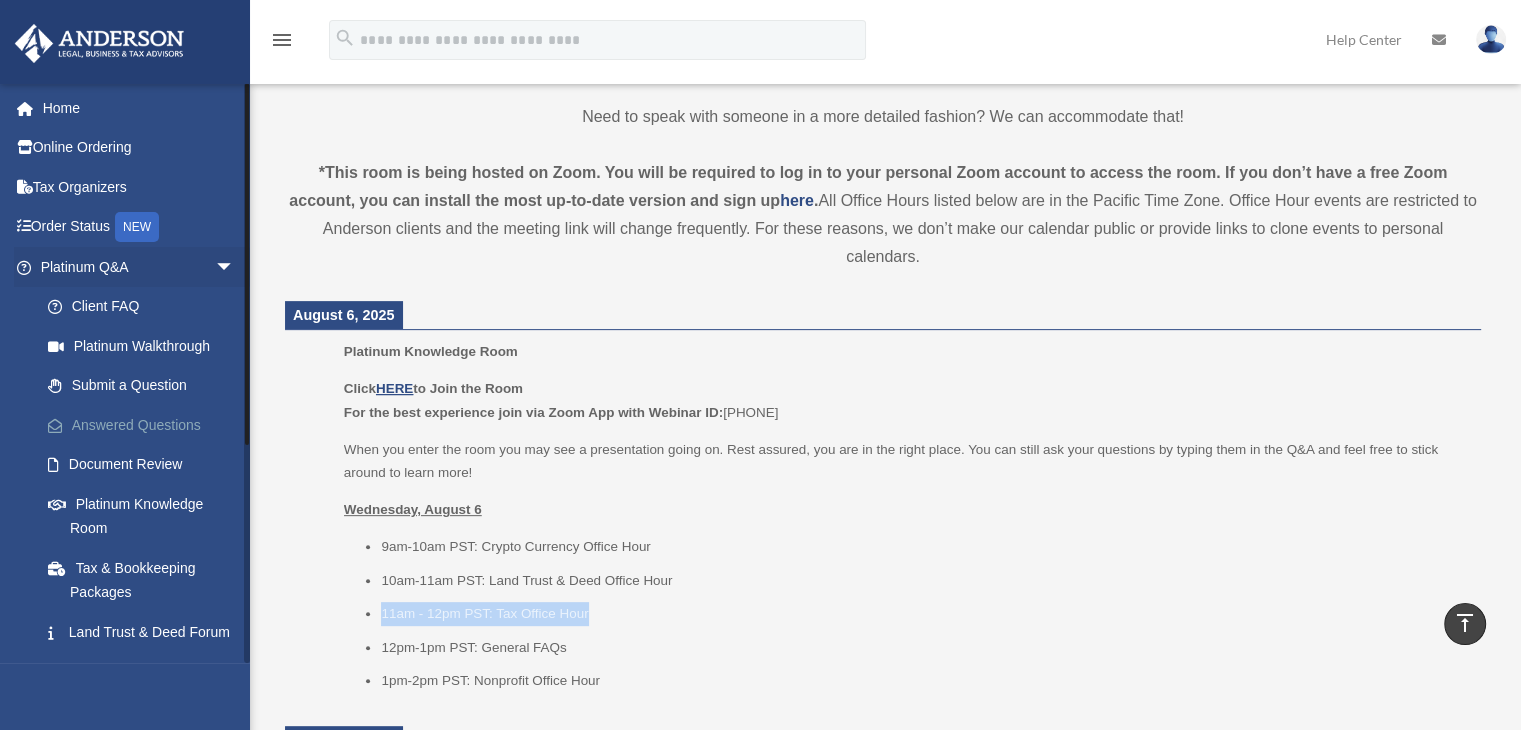 click on "Answered Questions" at bounding box center (146, 425) 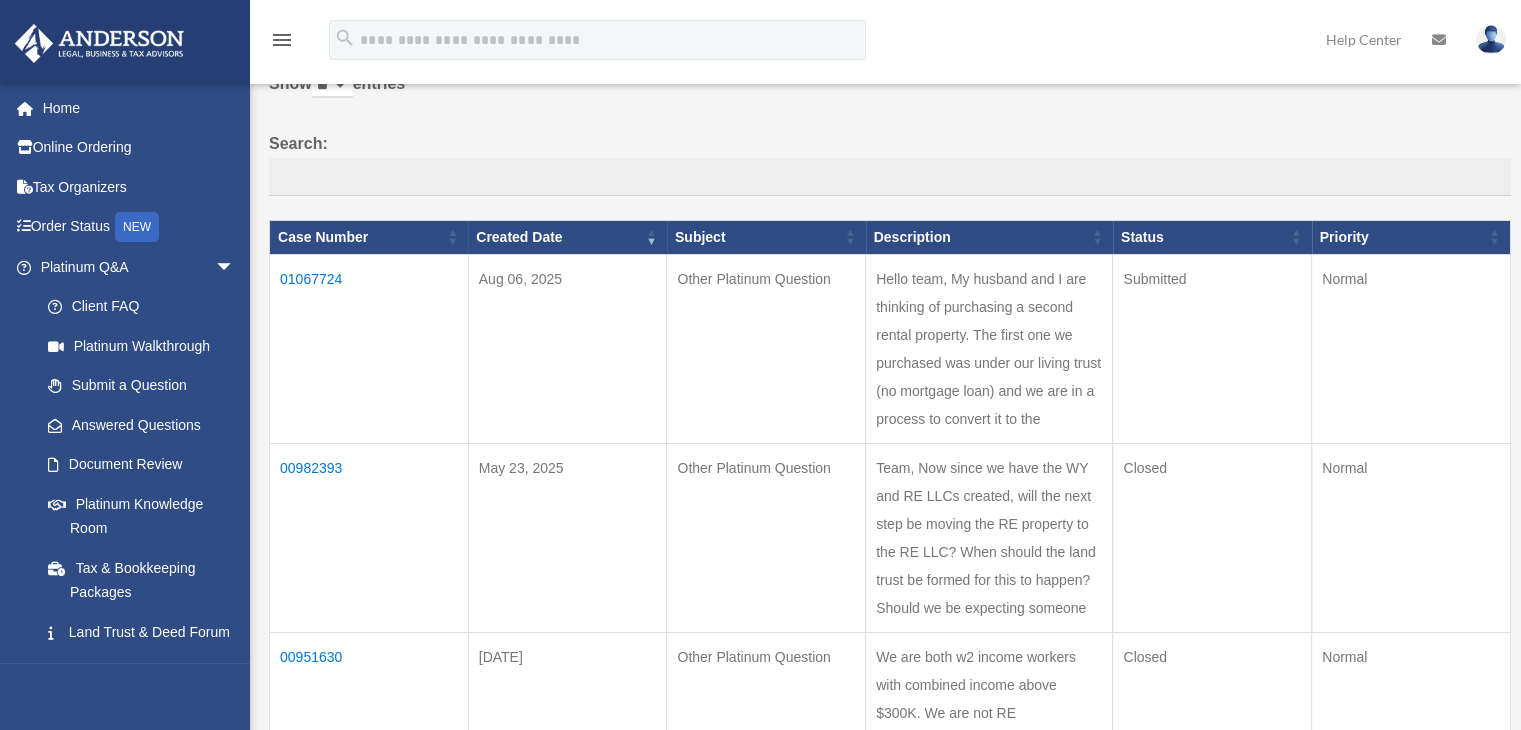 scroll, scrollTop: 200, scrollLeft: 0, axis: vertical 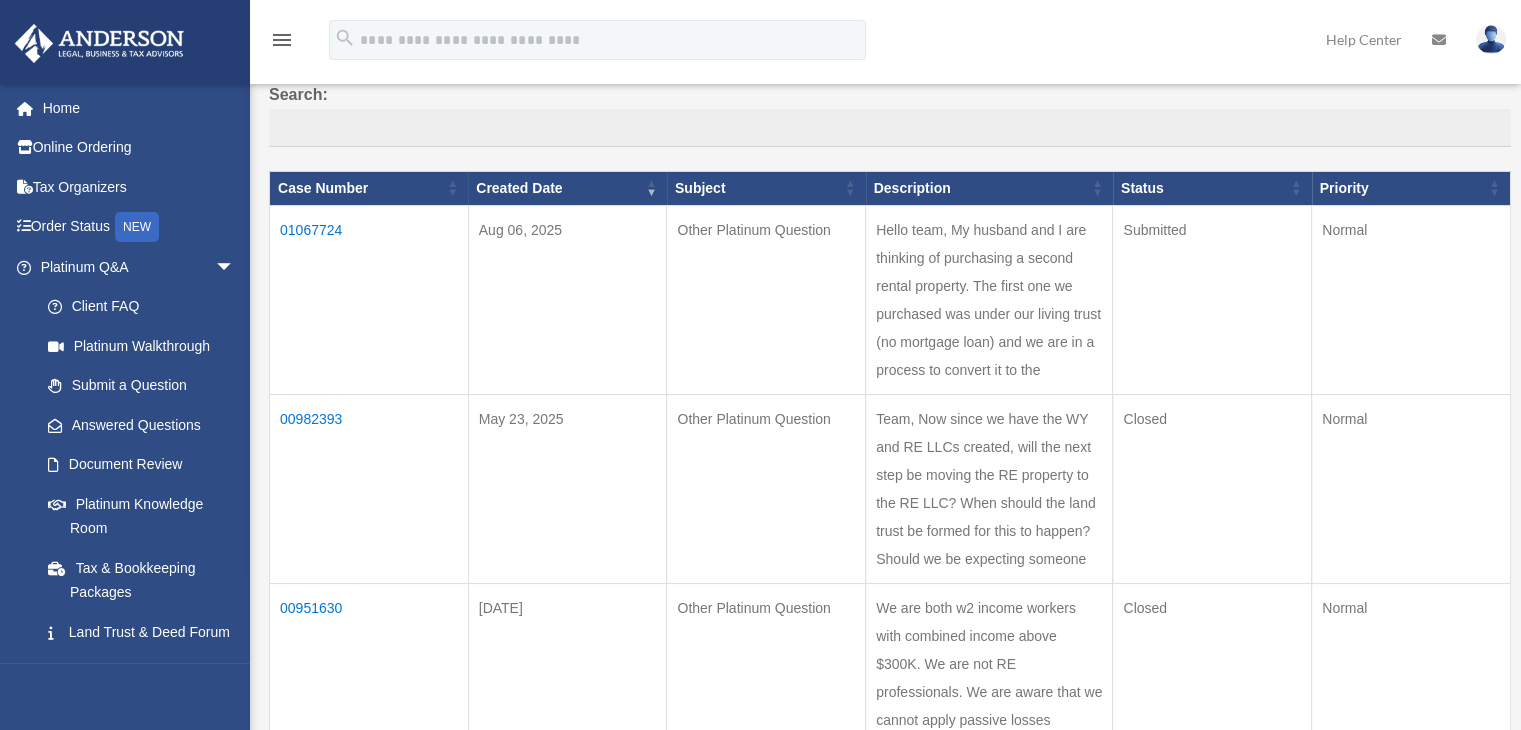 click on "00982393" at bounding box center [369, 488] 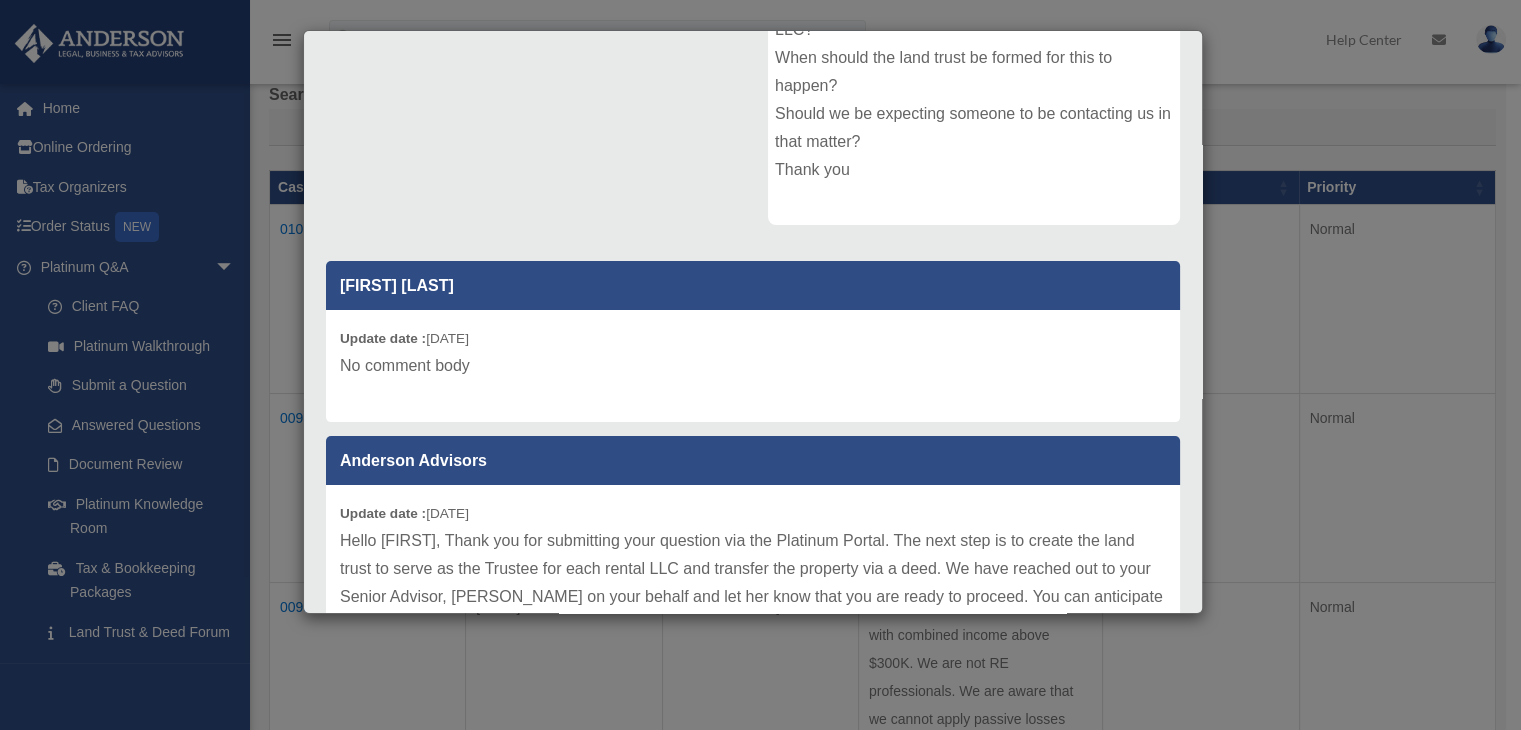 scroll, scrollTop: 400, scrollLeft: 0, axis: vertical 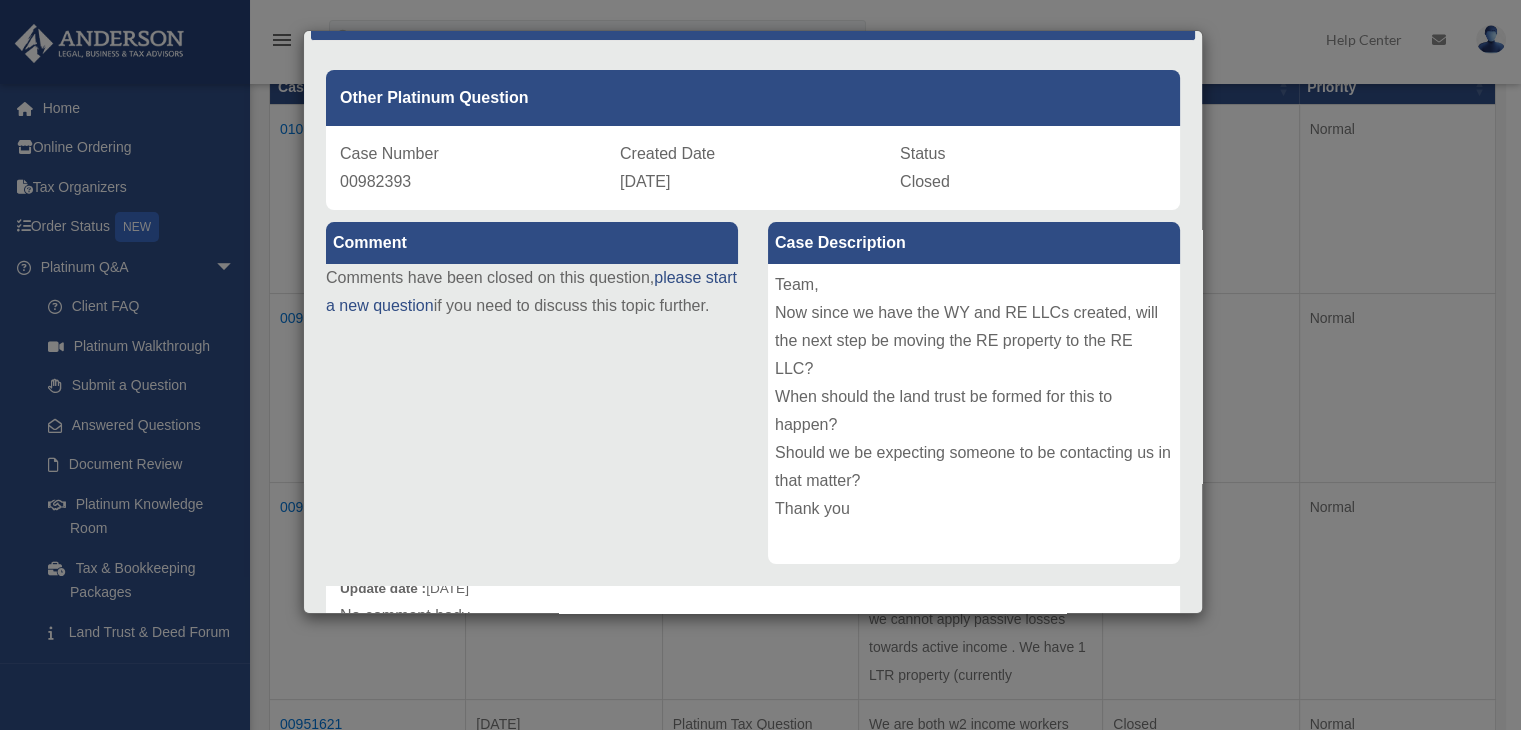 click on "Case Detail
×
Other Platinum Question
Case Number
00982393
Created Date
May 22, 2025
Status
Closed
Comment   Comment" at bounding box center (760, 365) 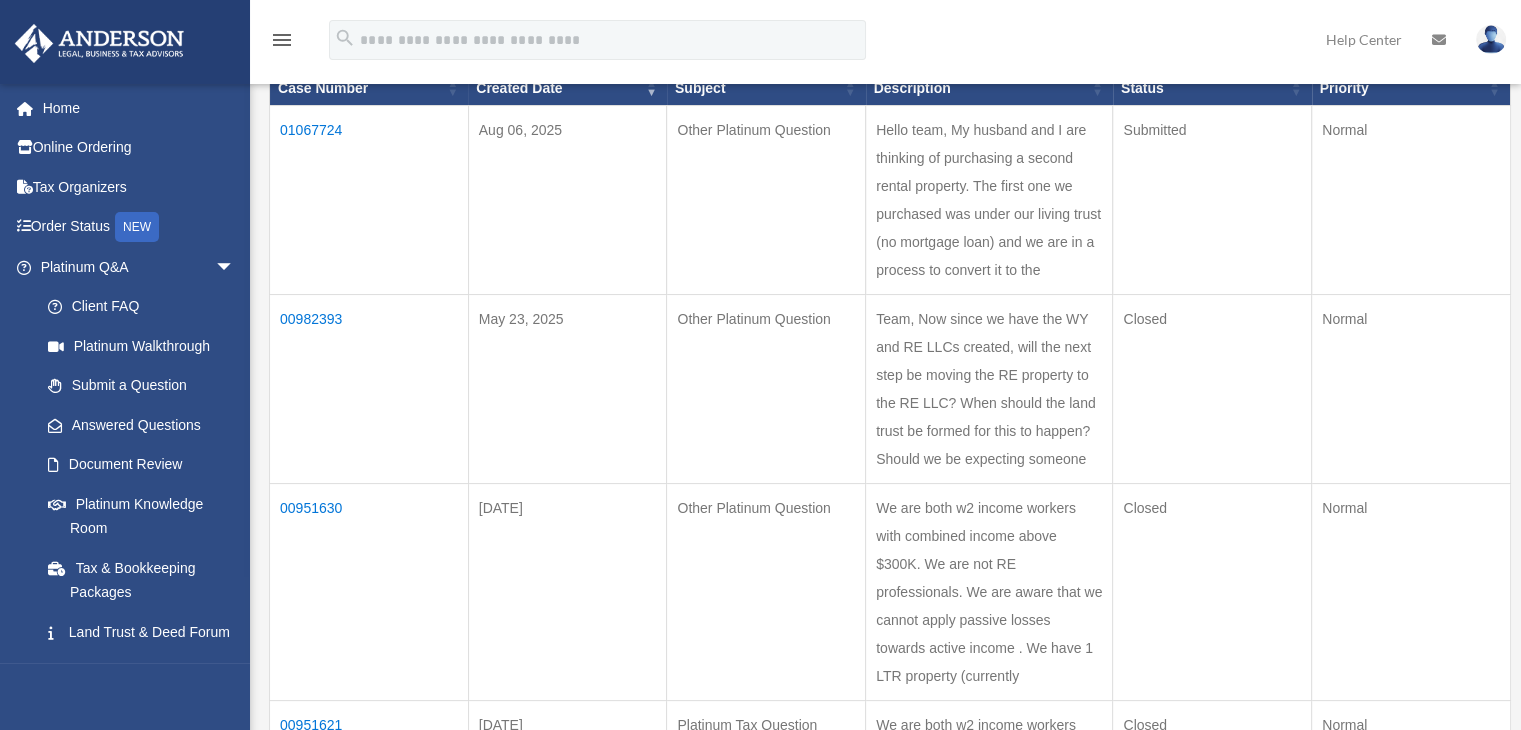 click on "01067724" at bounding box center [369, 199] 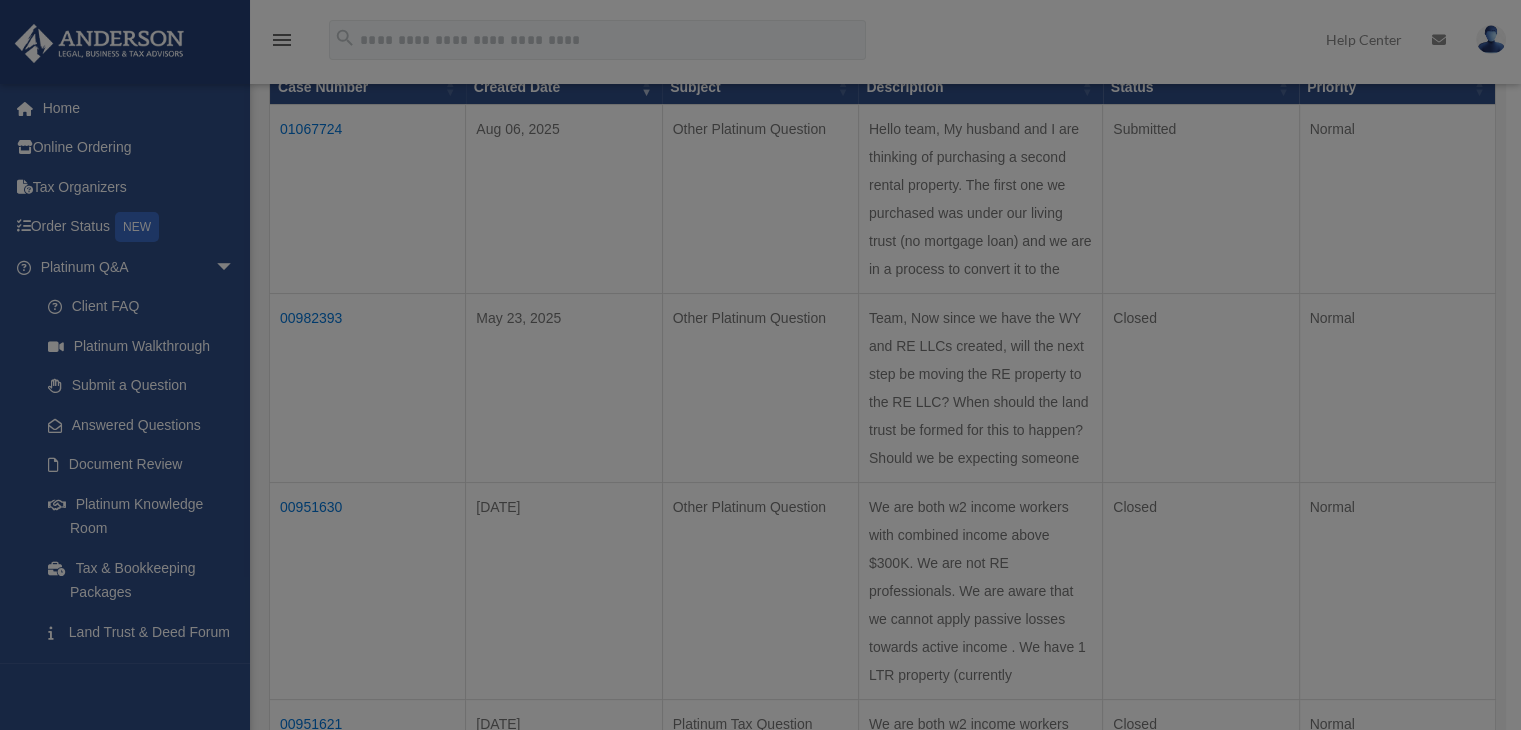 scroll, scrollTop: 0, scrollLeft: 0, axis: both 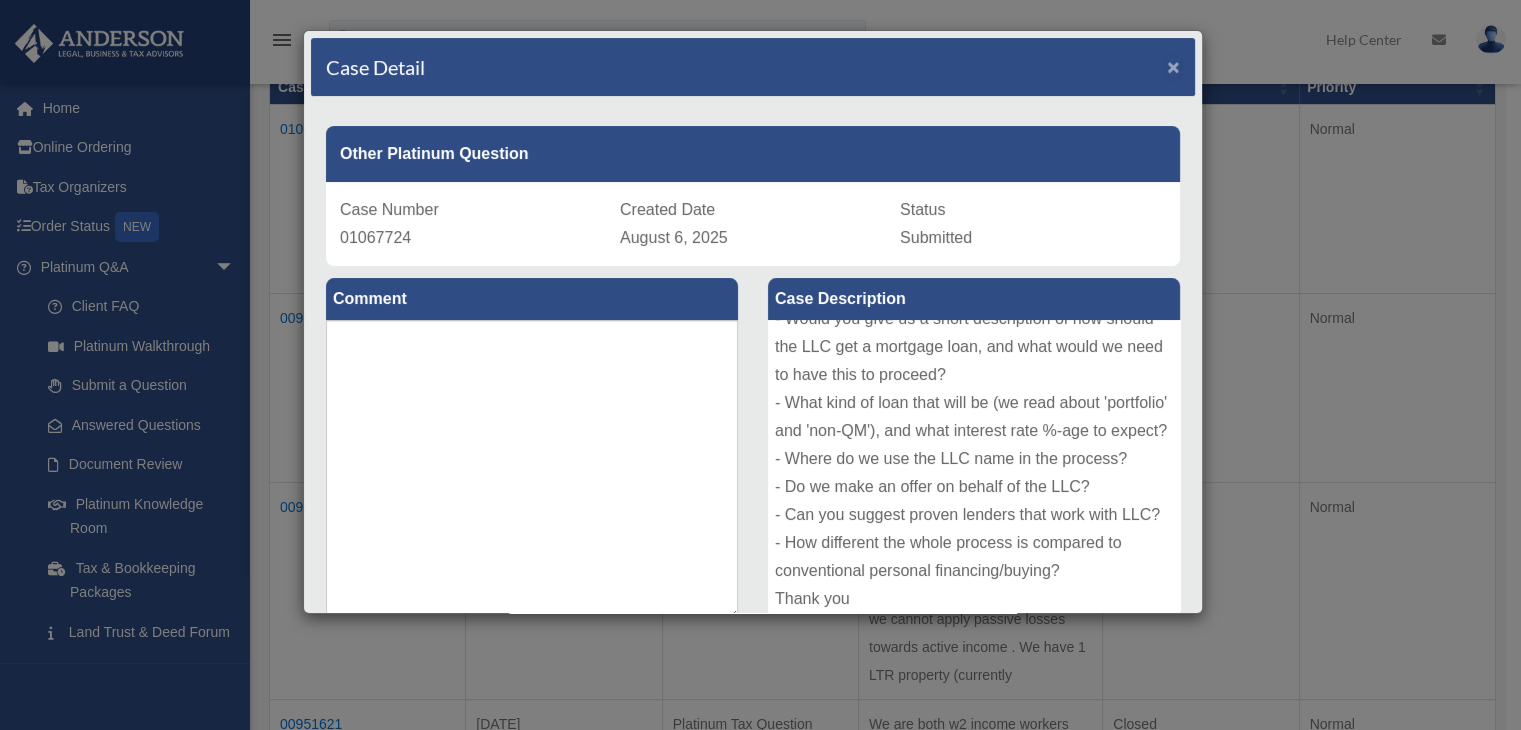 click on "×" at bounding box center (1173, 66) 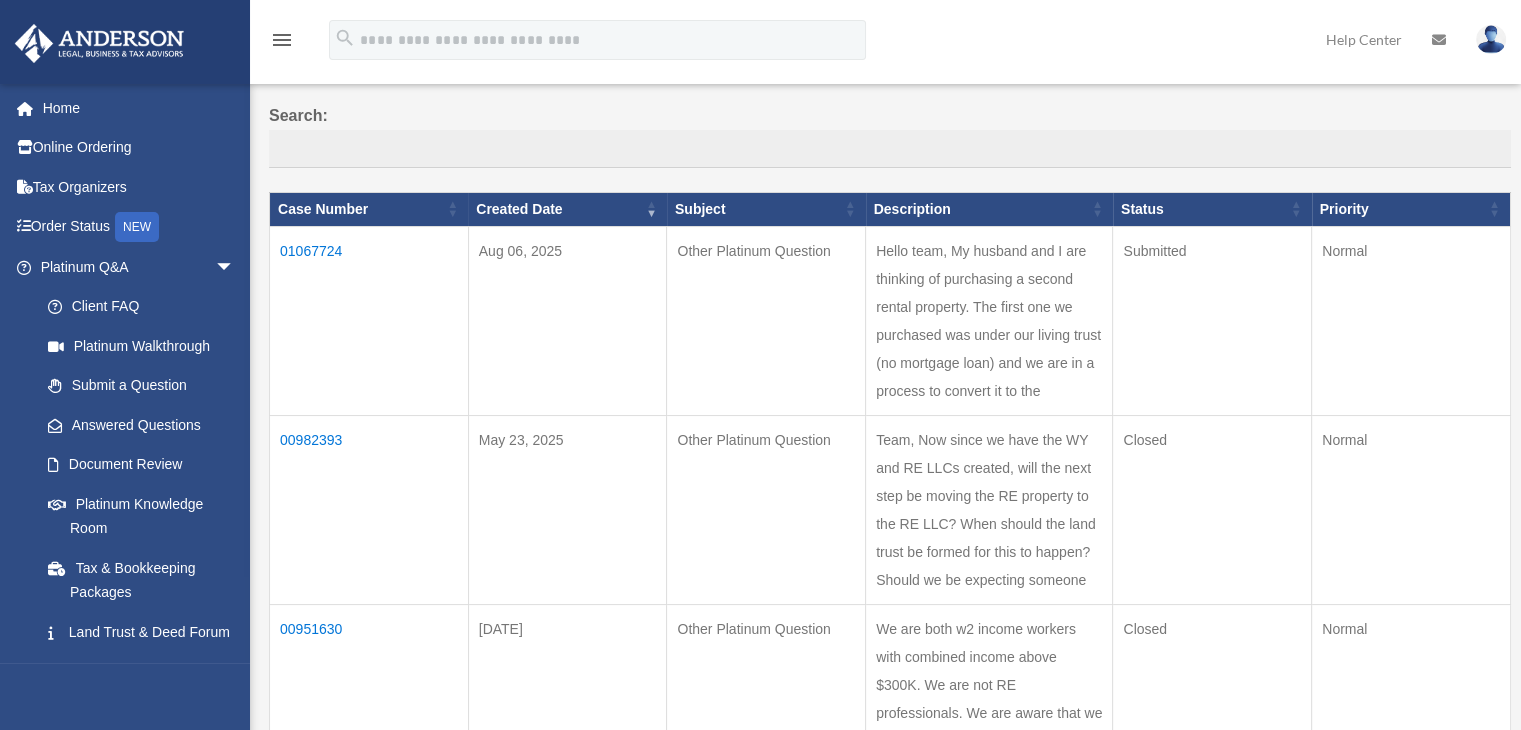 scroll, scrollTop: 0, scrollLeft: 0, axis: both 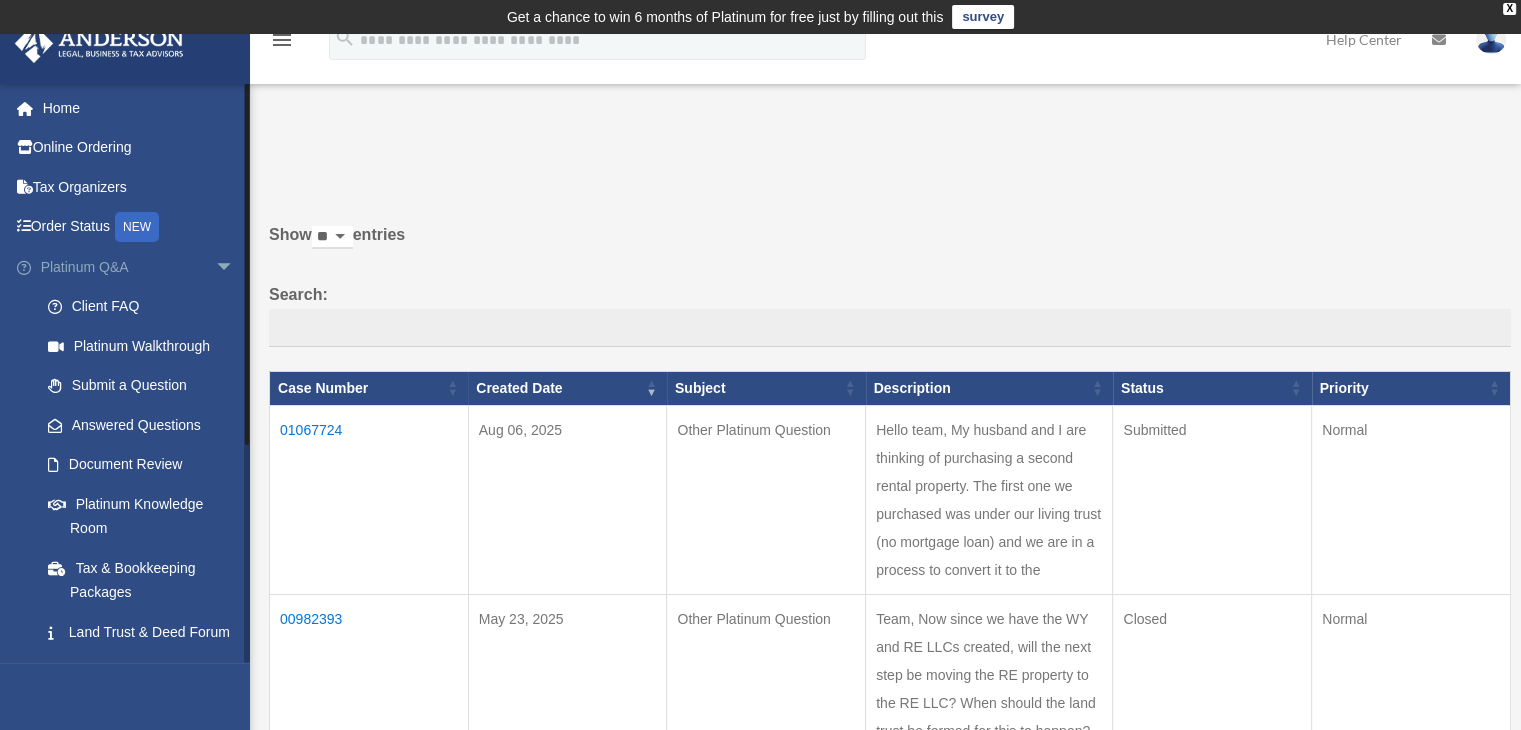 click on "Platinum Q&A arrow_drop_down" at bounding box center (139, 267) 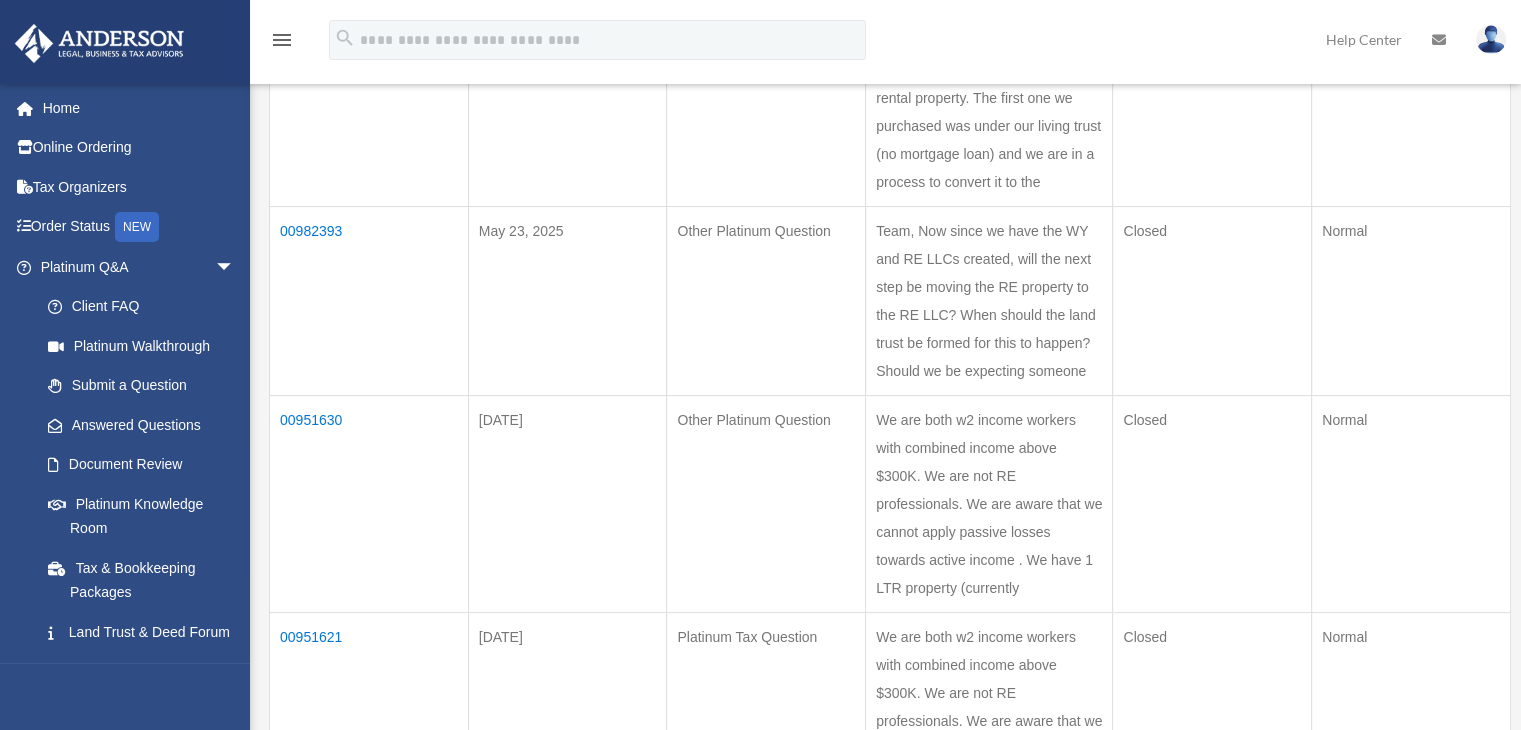 scroll, scrollTop: 431, scrollLeft: 0, axis: vertical 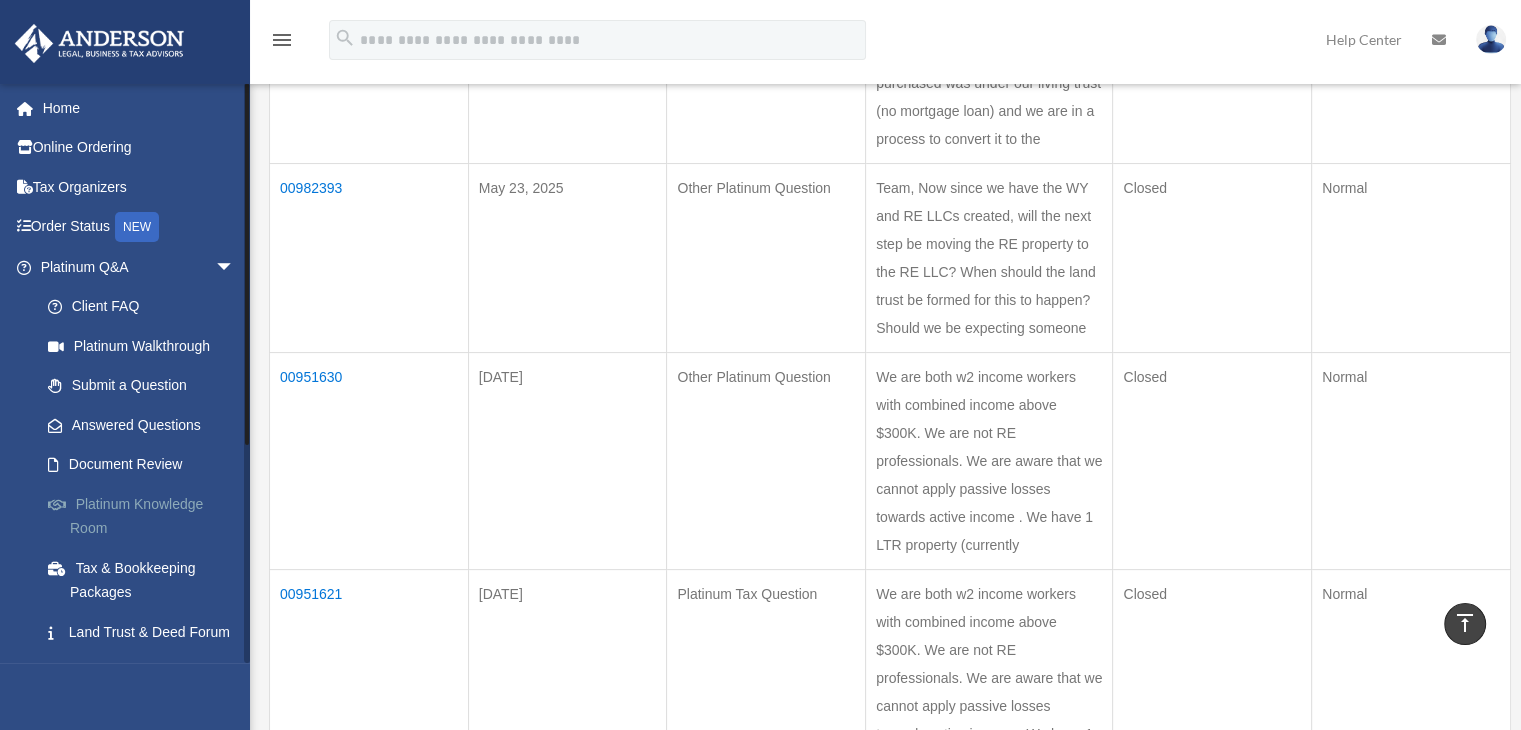 click on "Platinum Knowledge Room" at bounding box center (146, 516) 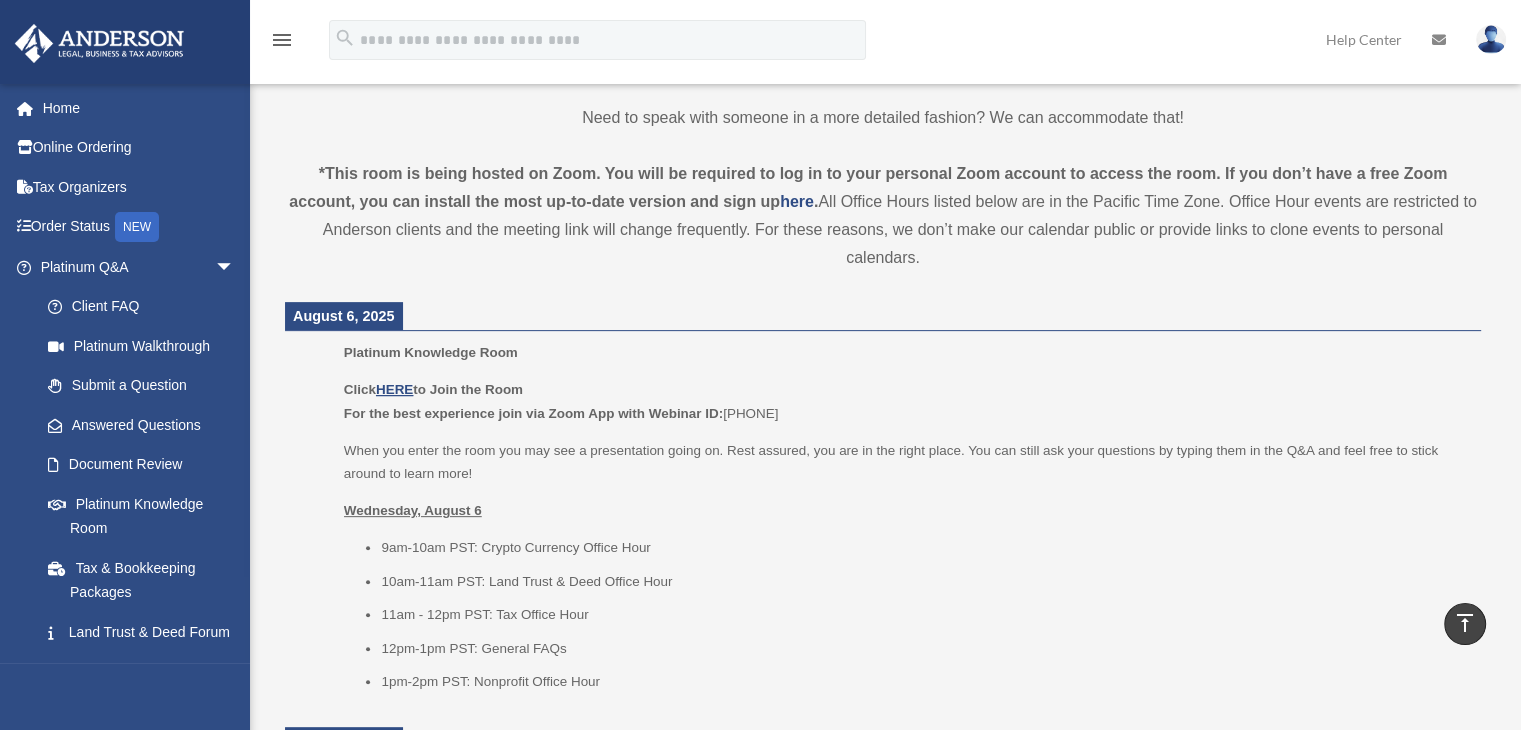 scroll, scrollTop: 733, scrollLeft: 0, axis: vertical 